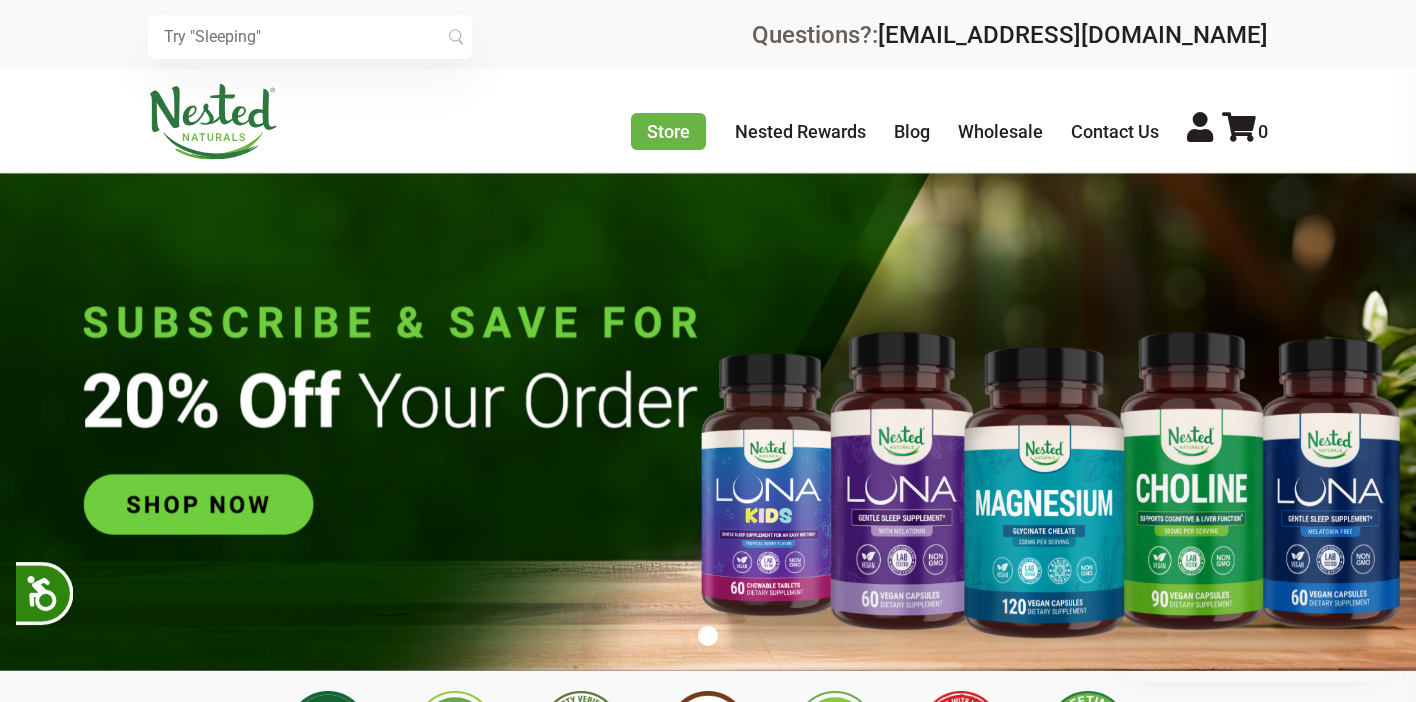 scroll, scrollTop: 0, scrollLeft: 0, axis: both 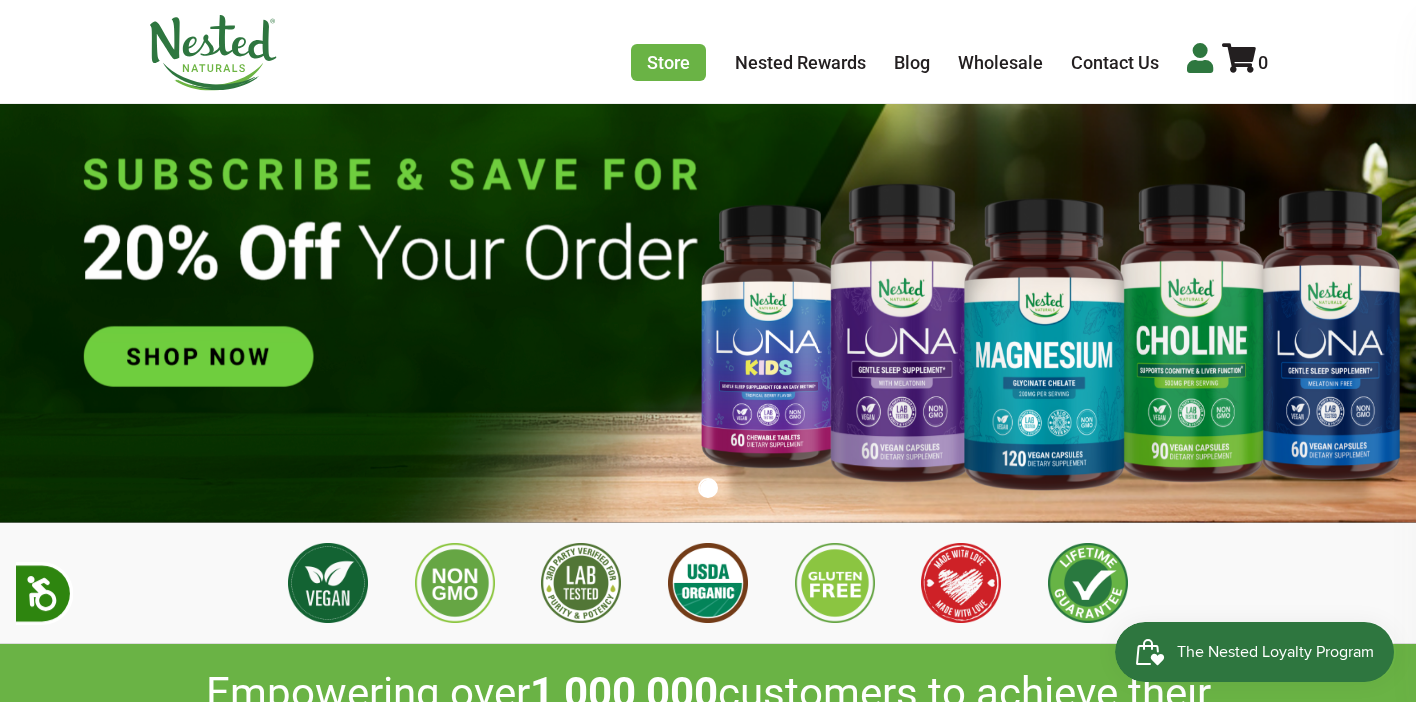 click at bounding box center (1200, 58) 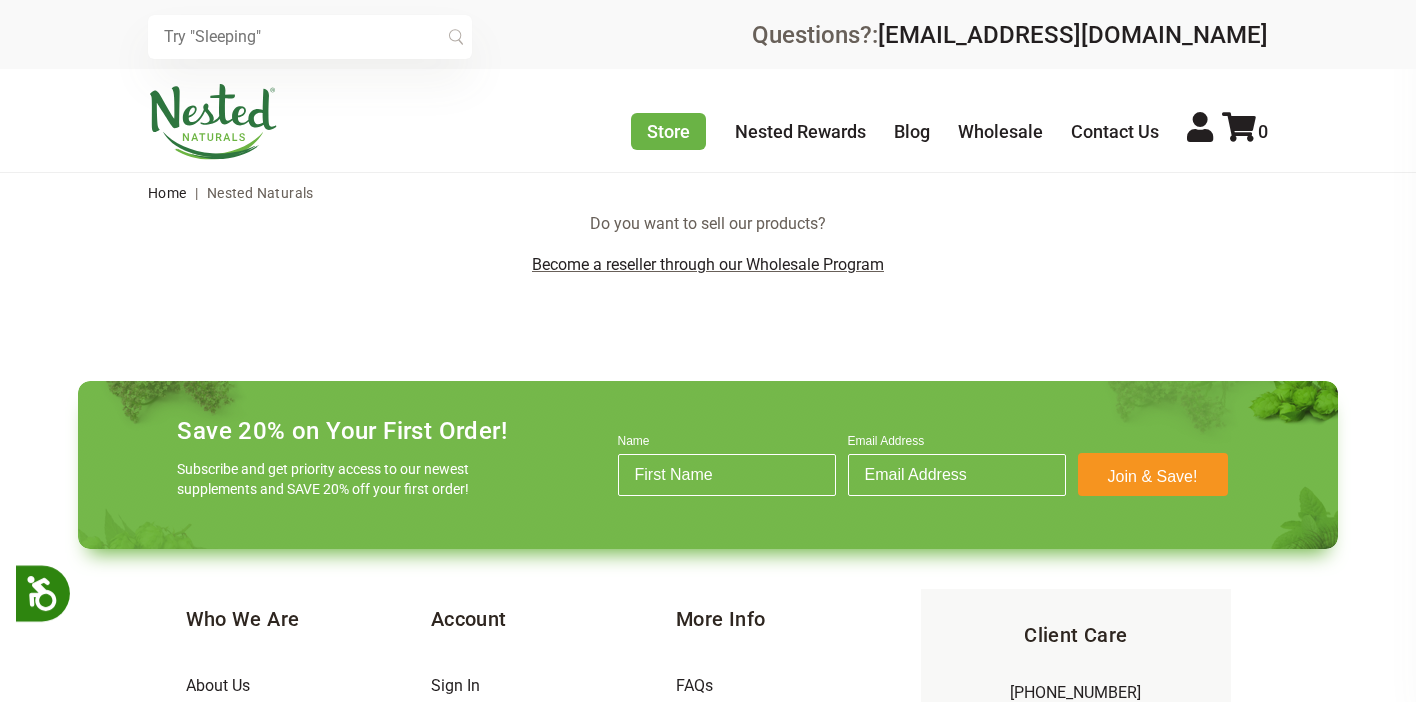 scroll, scrollTop: 0, scrollLeft: 0, axis: both 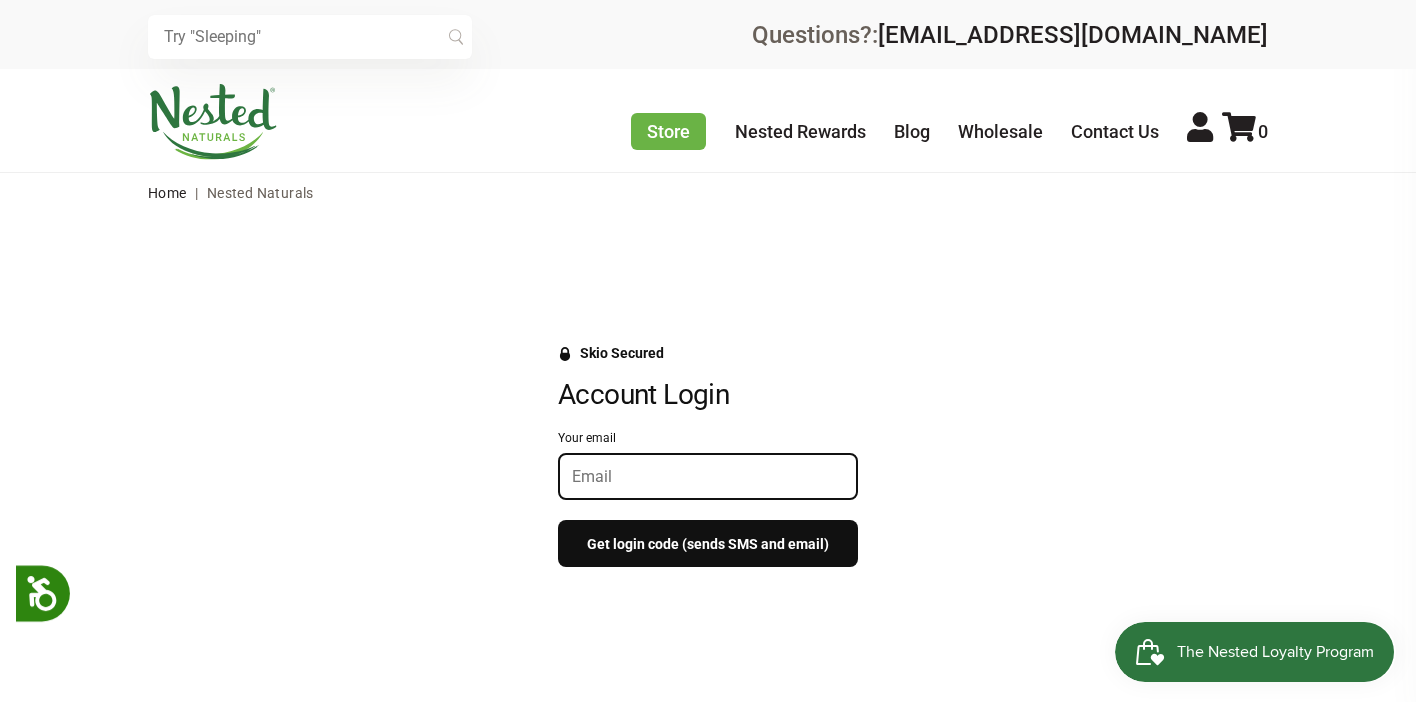 click on "Your email" at bounding box center (708, 476) 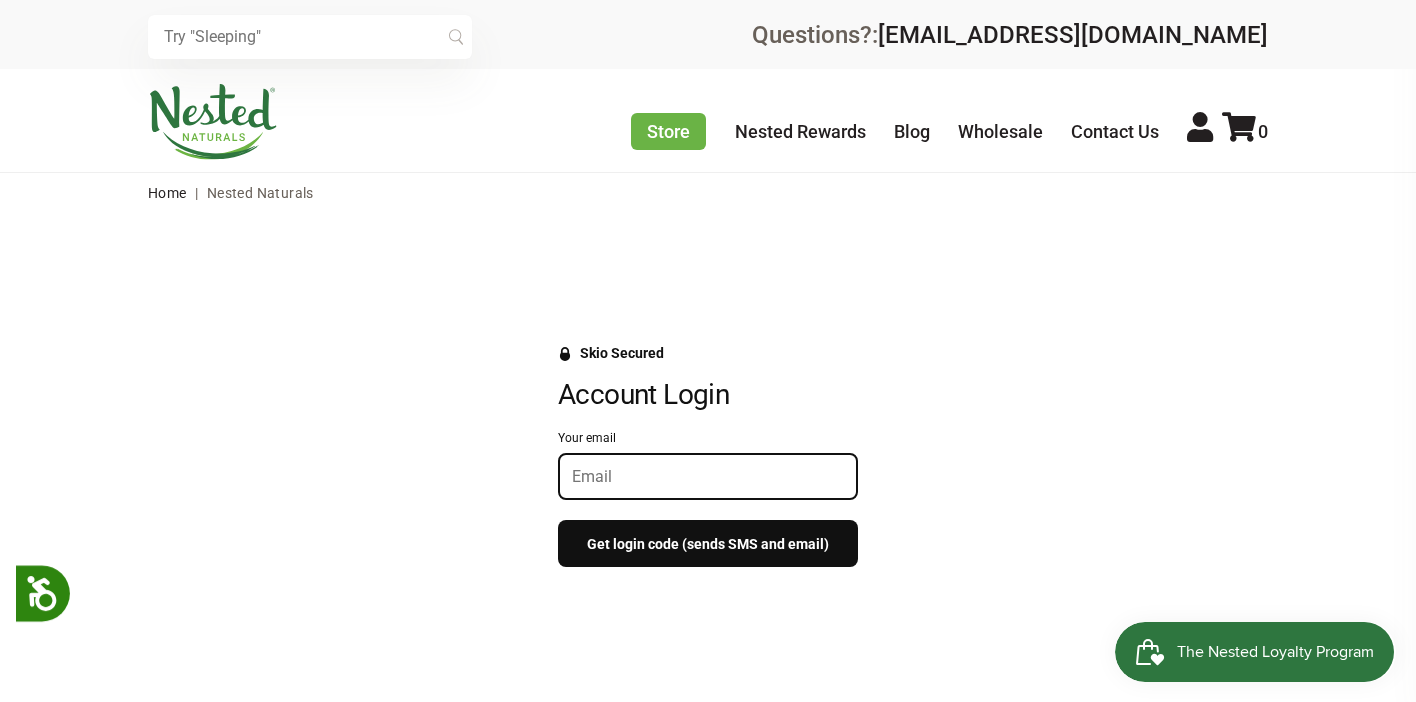 type on "aehredt117@gmail.com" 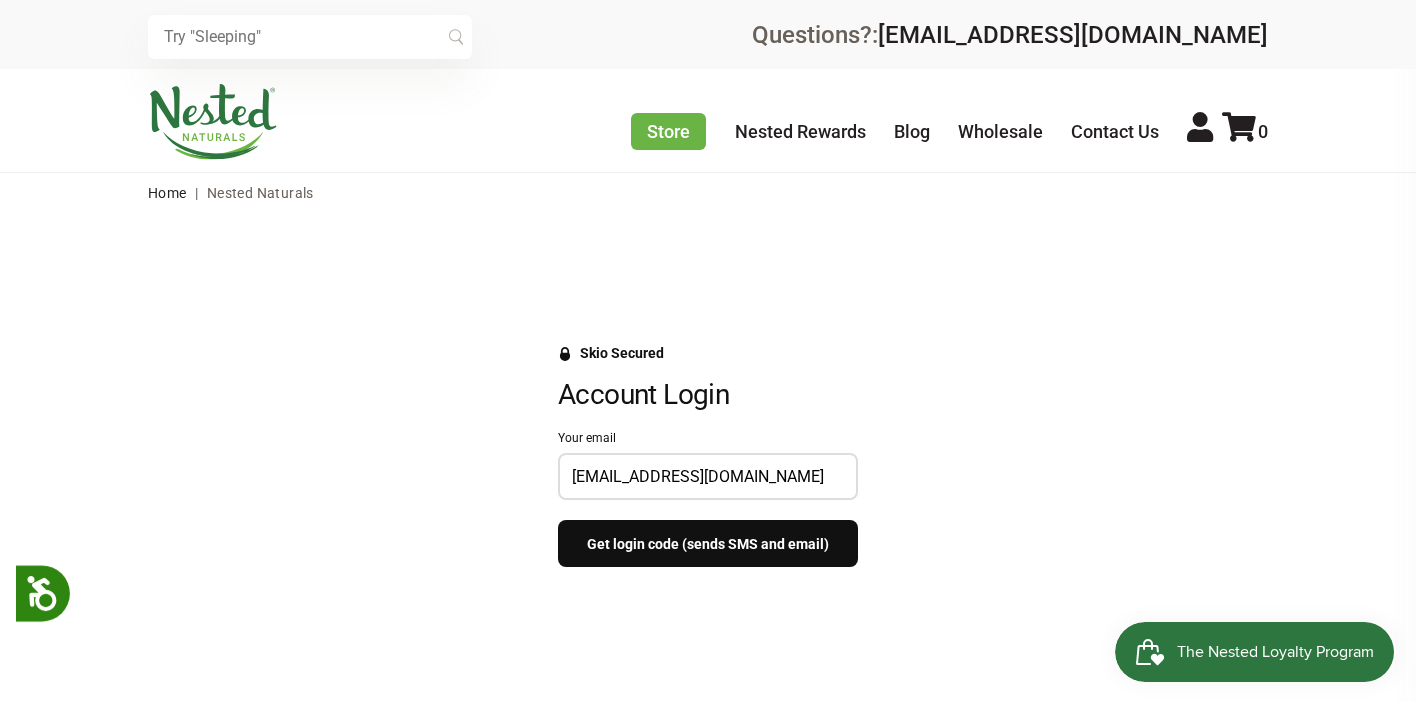 click on "Get login code (sends SMS and email)" at bounding box center [708, 543] 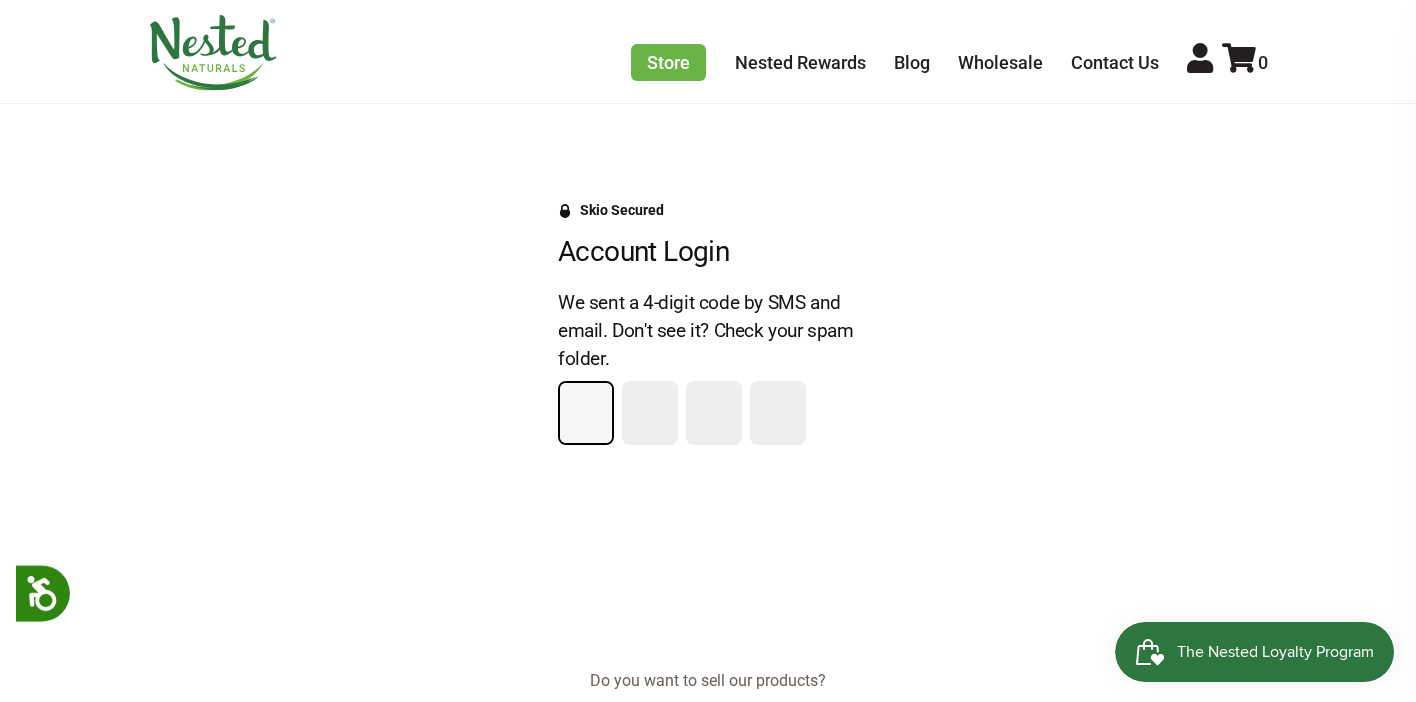 scroll, scrollTop: 173, scrollLeft: 0, axis: vertical 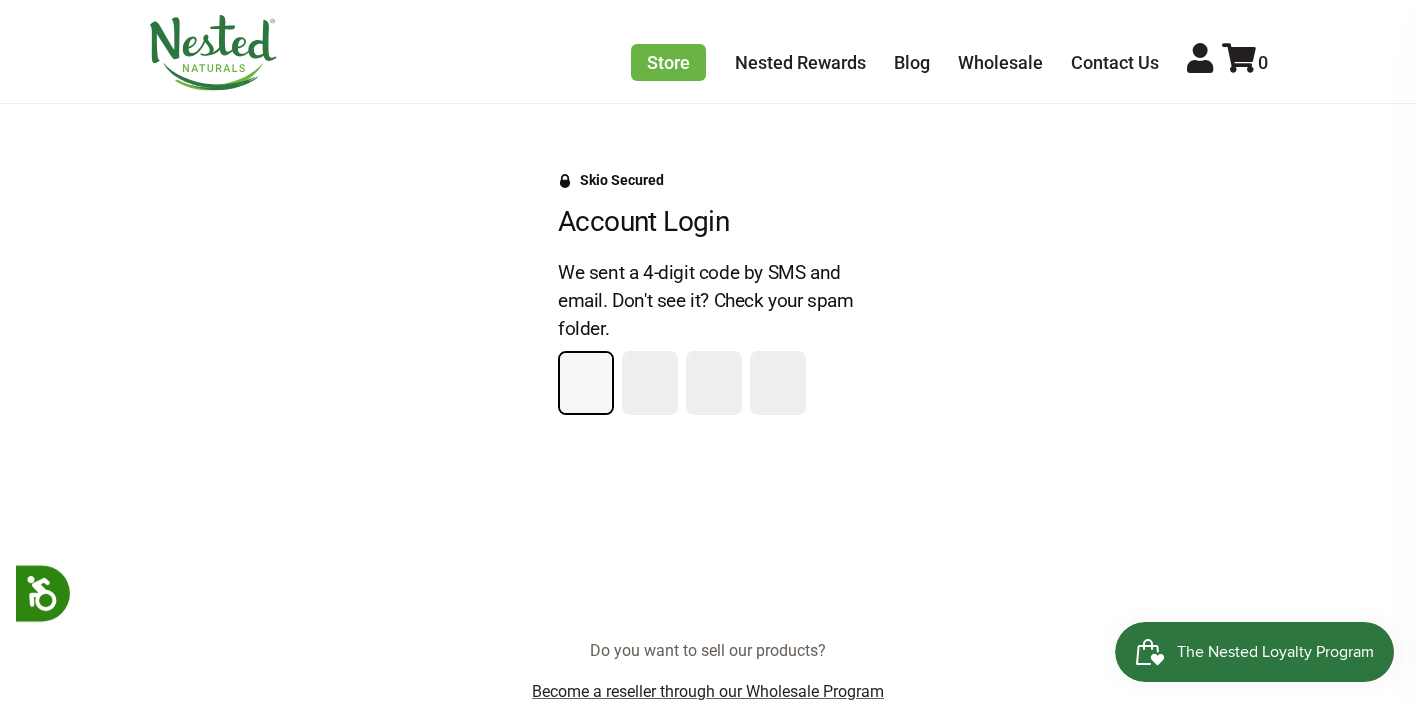 type on "6" 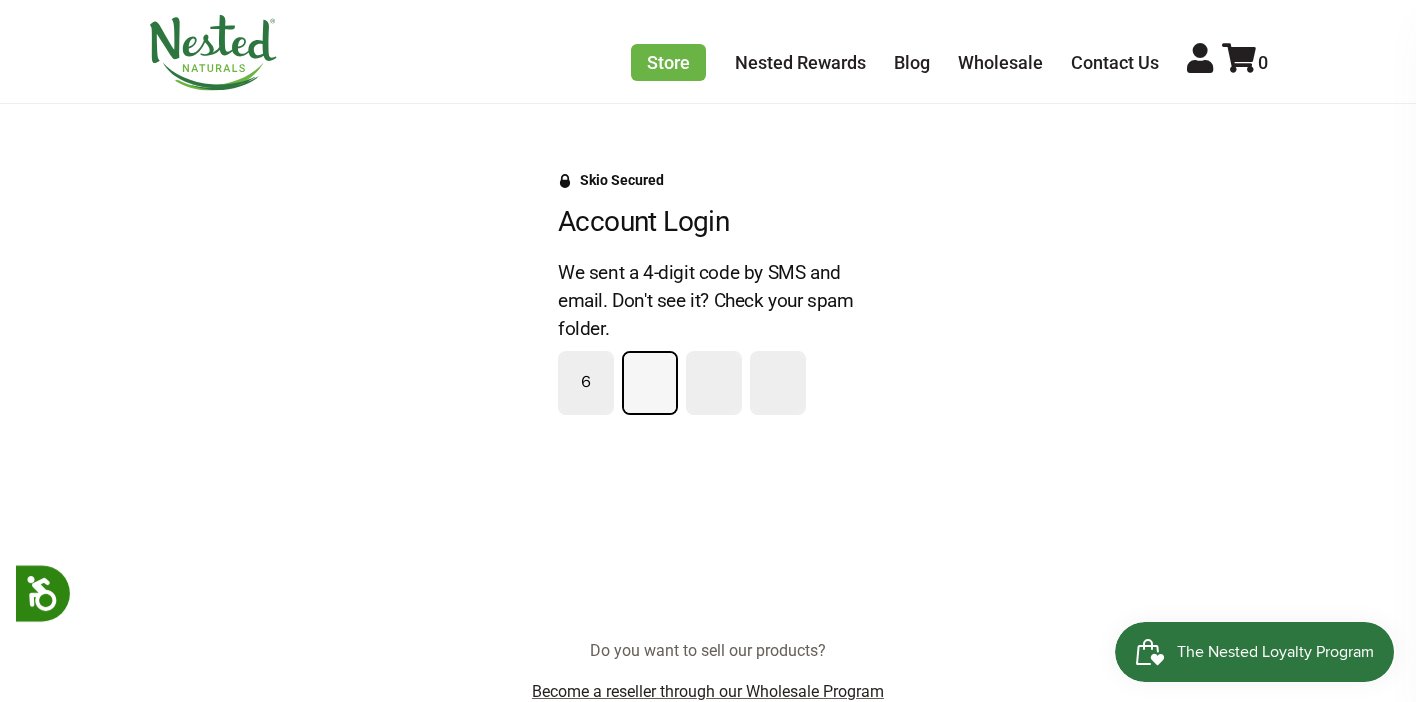 type on "0" 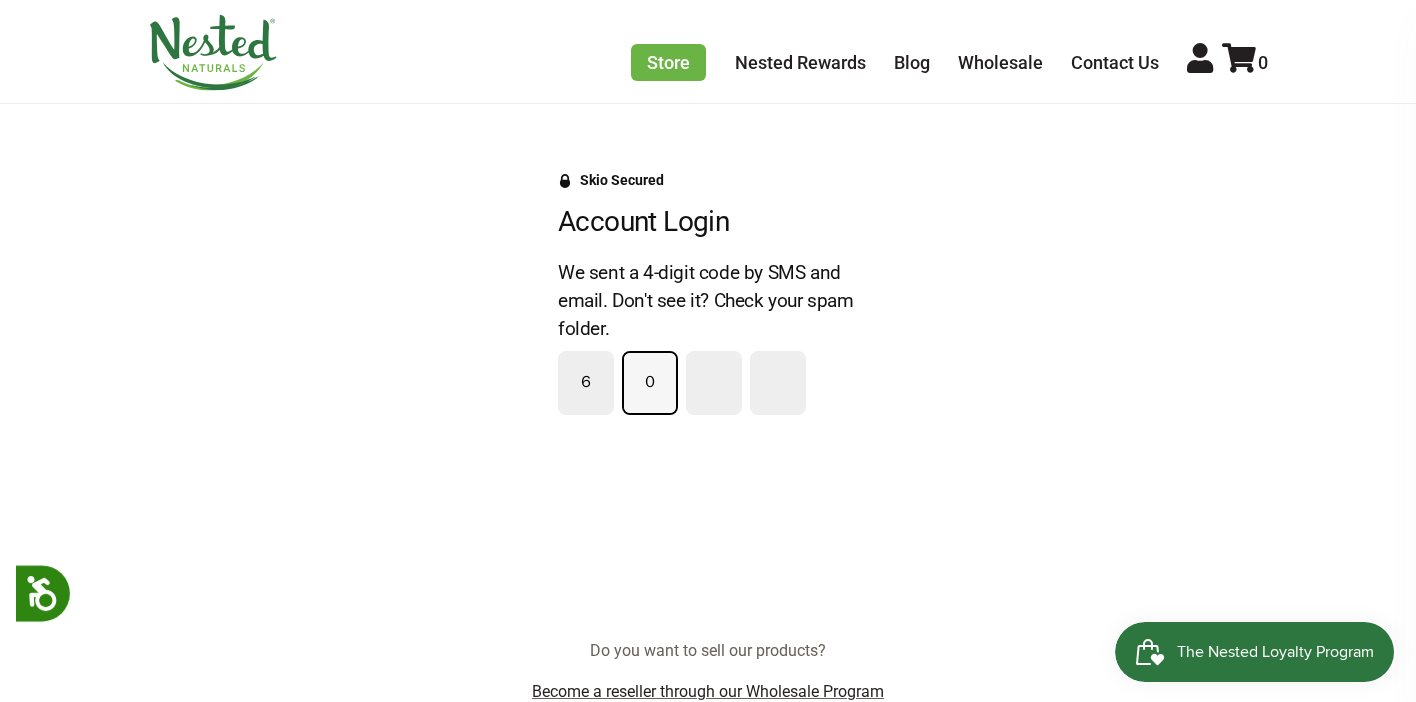 type on "6" 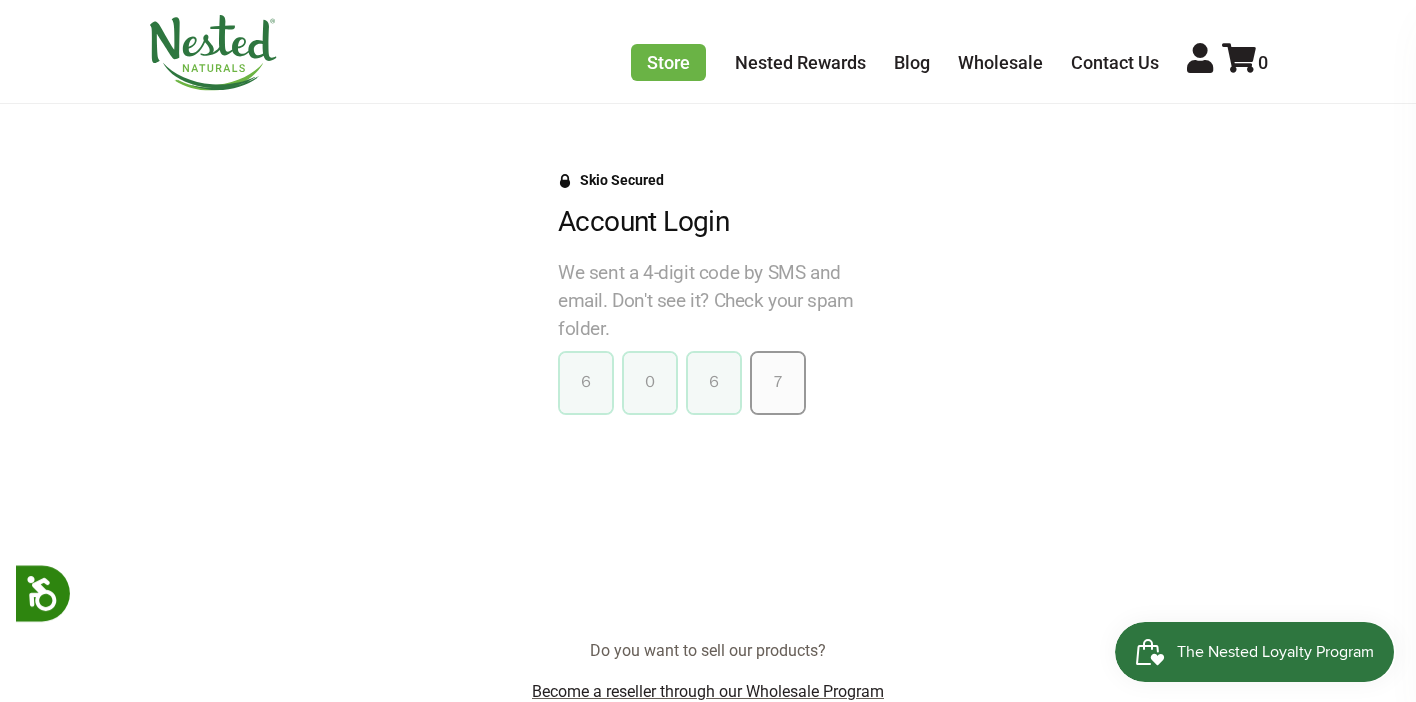 type on "7" 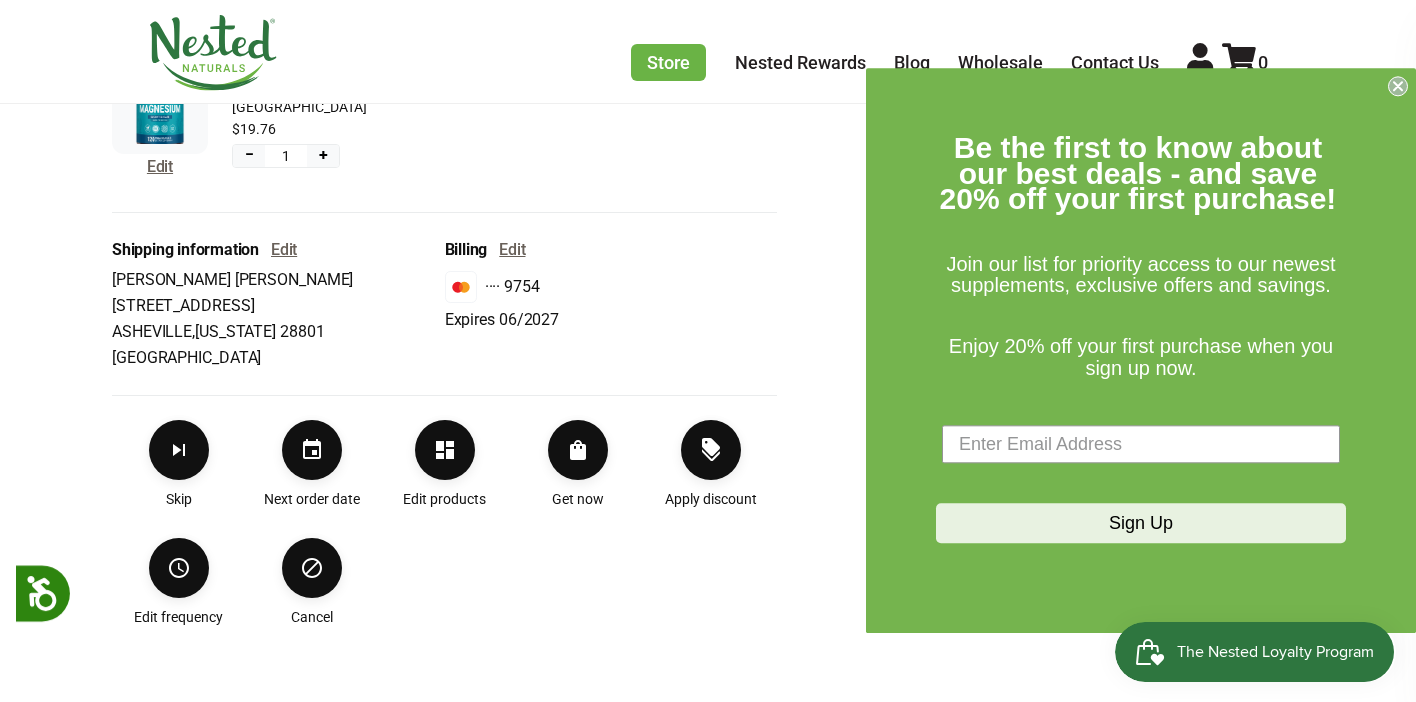 scroll, scrollTop: 652, scrollLeft: 0, axis: vertical 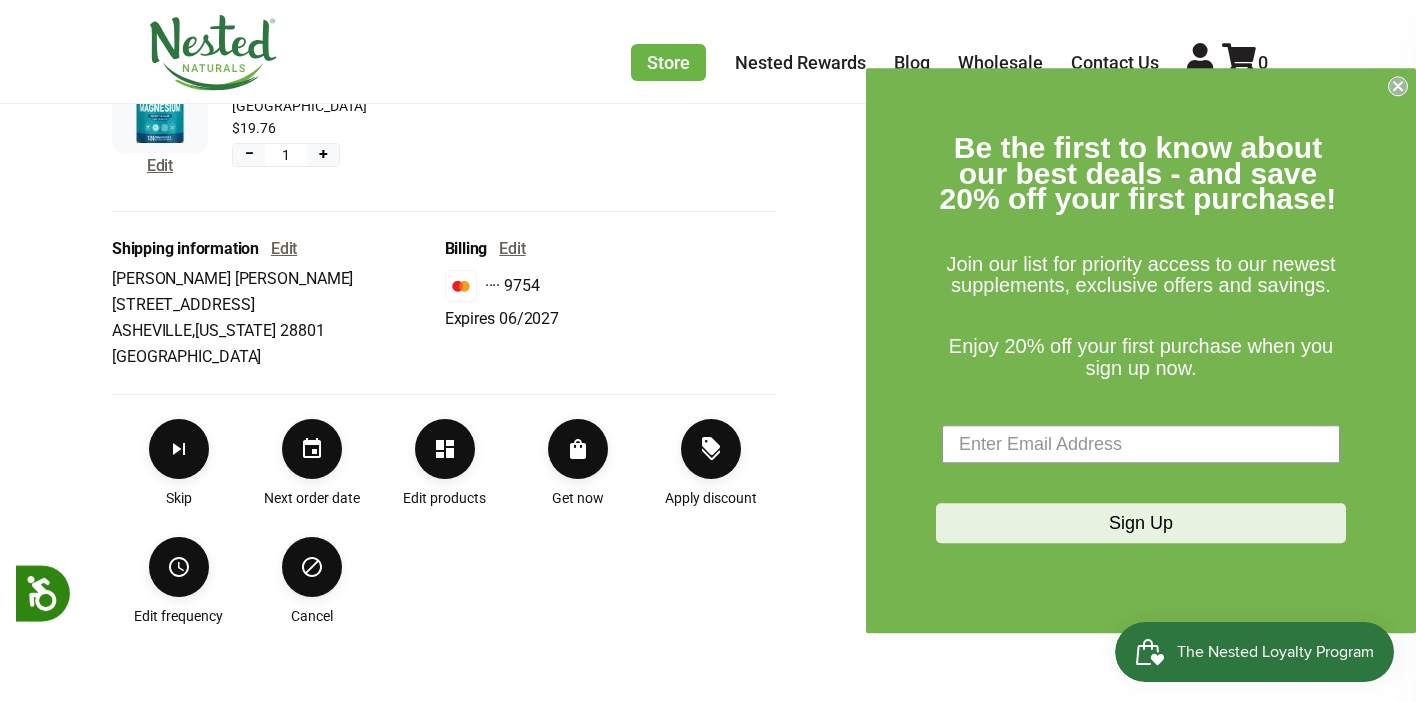 click 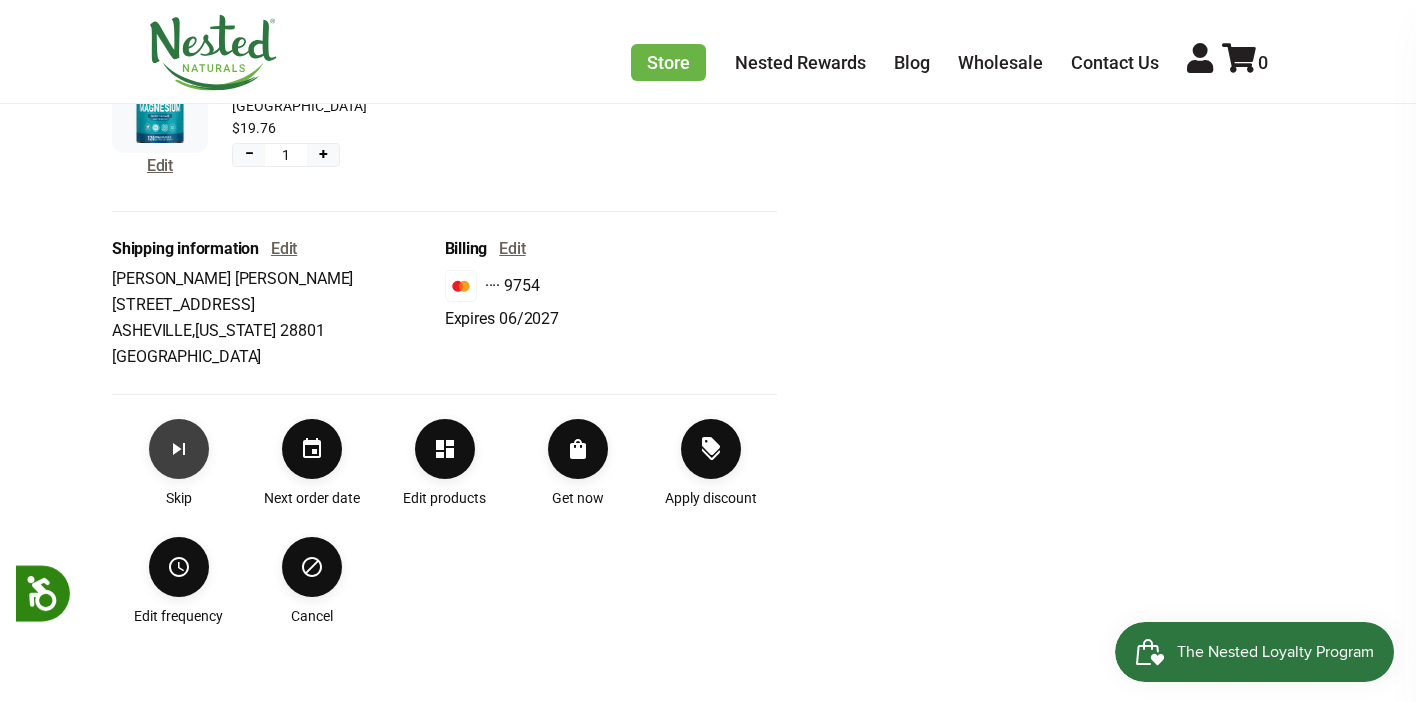 click 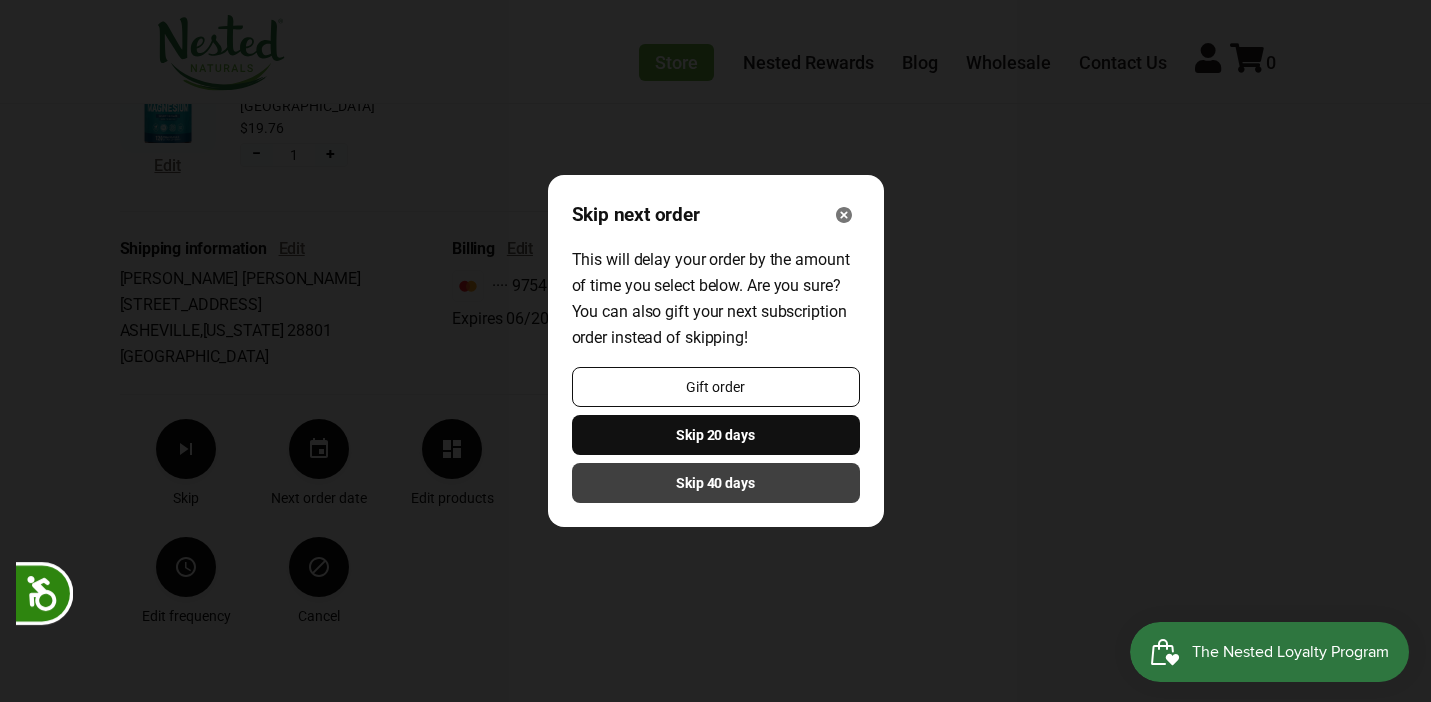 click on "Skip 40 days" at bounding box center [716, 483] 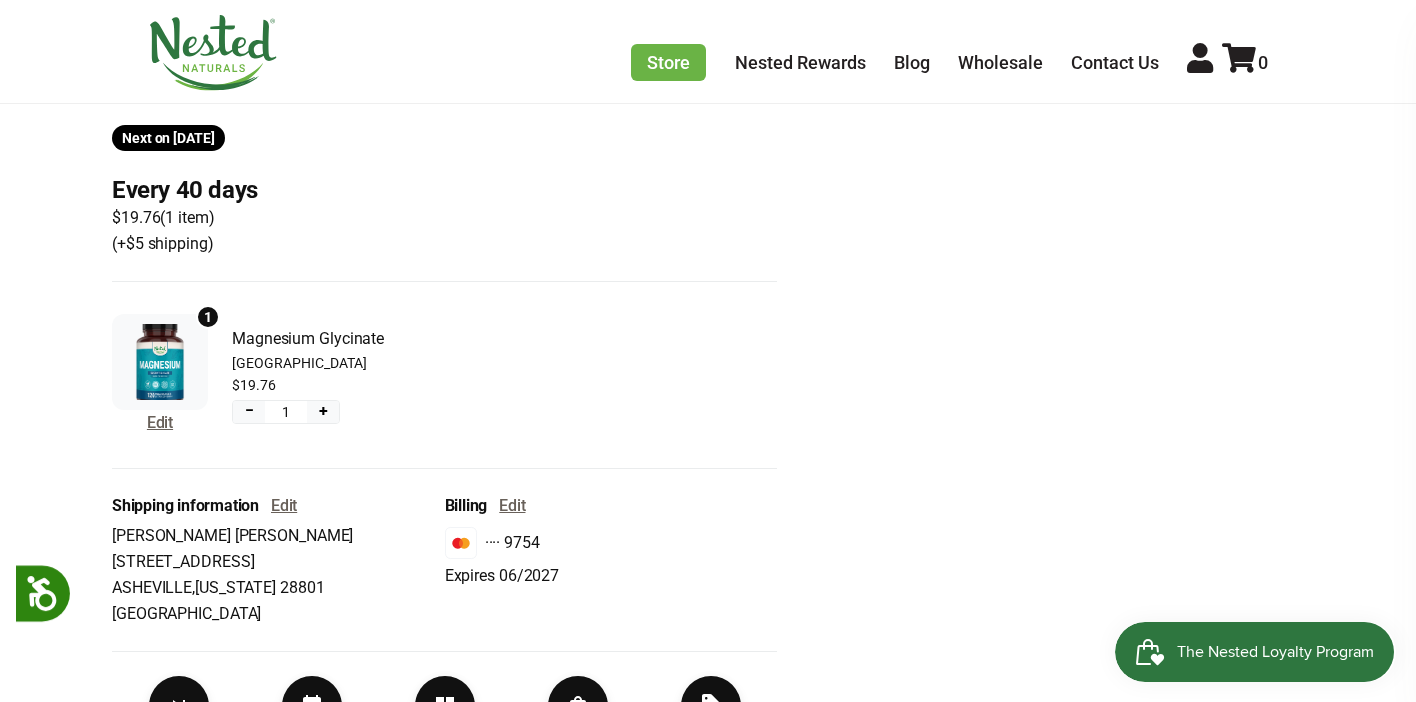 scroll, scrollTop: 0, scrollLeft: 0, axis: both 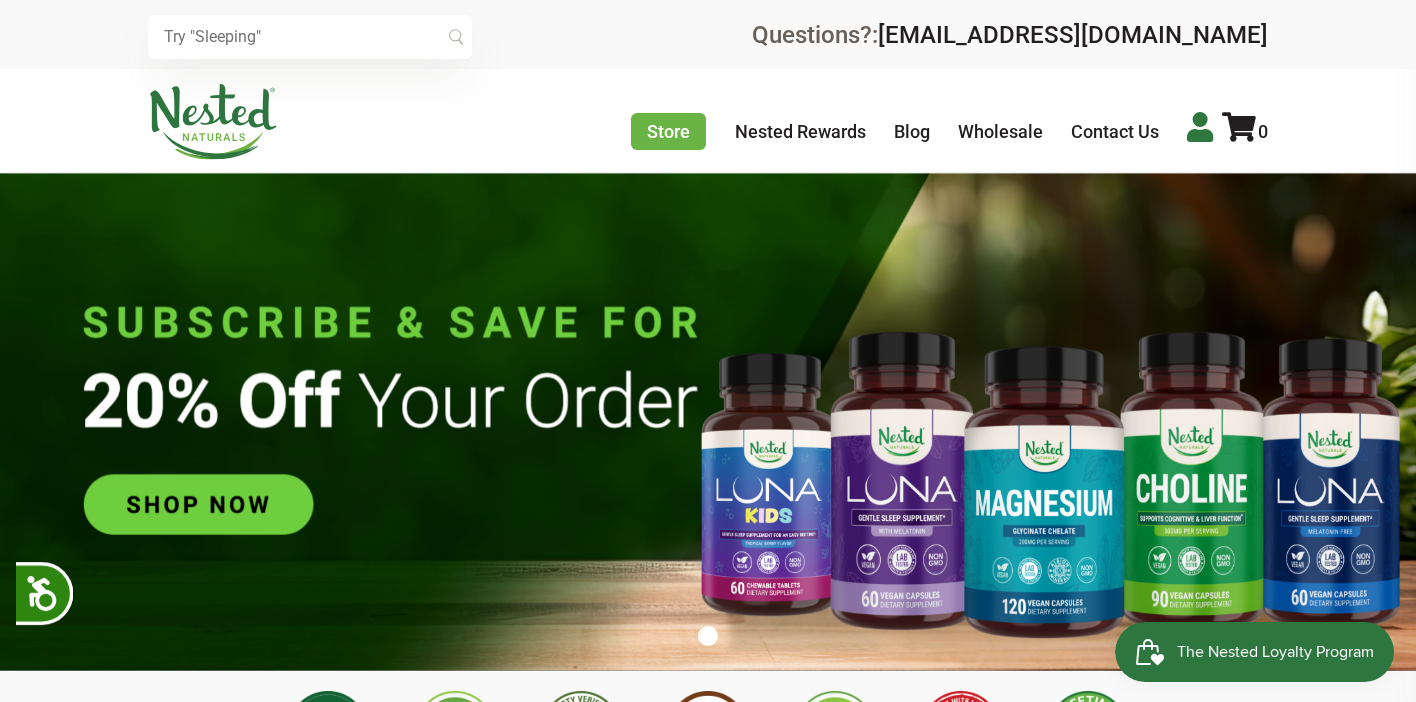 click at bounding box center [1200, 127] 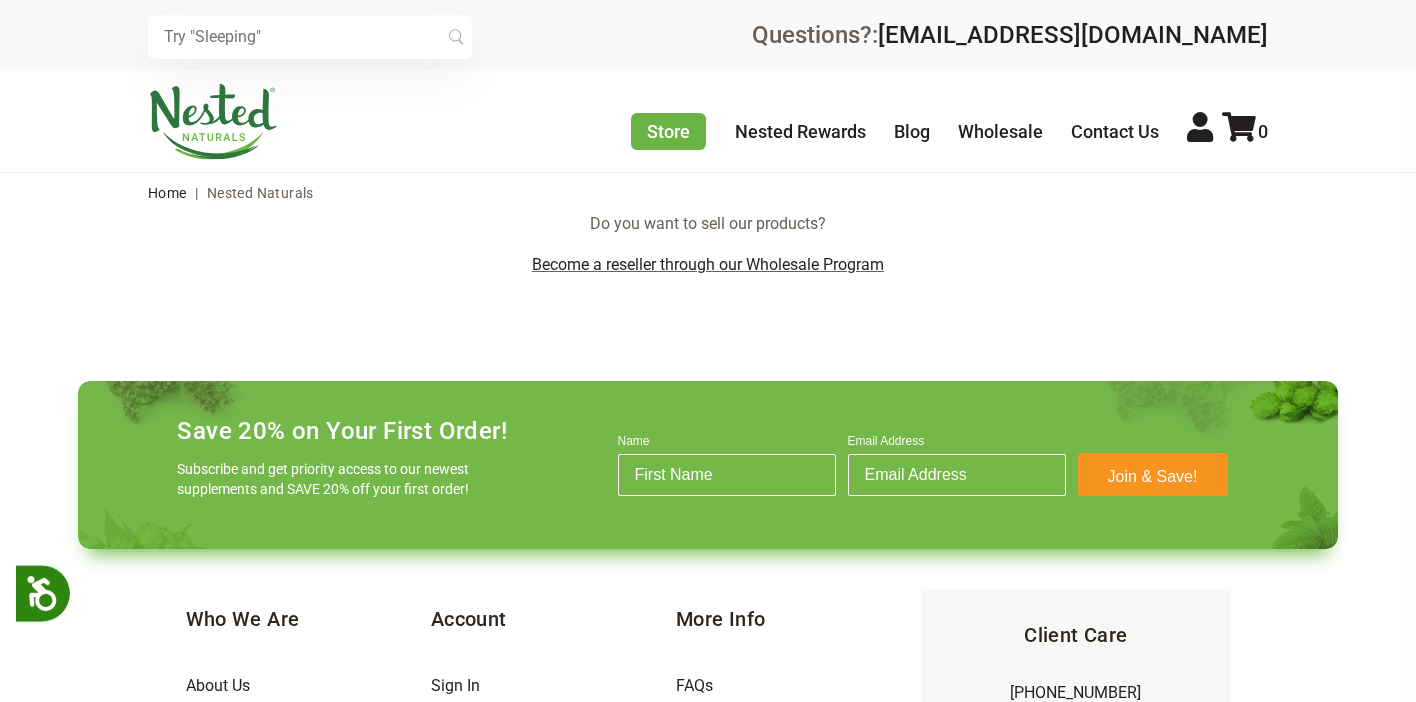 scroll, scrollTop: 0, scrollLeft: 0, axis: both 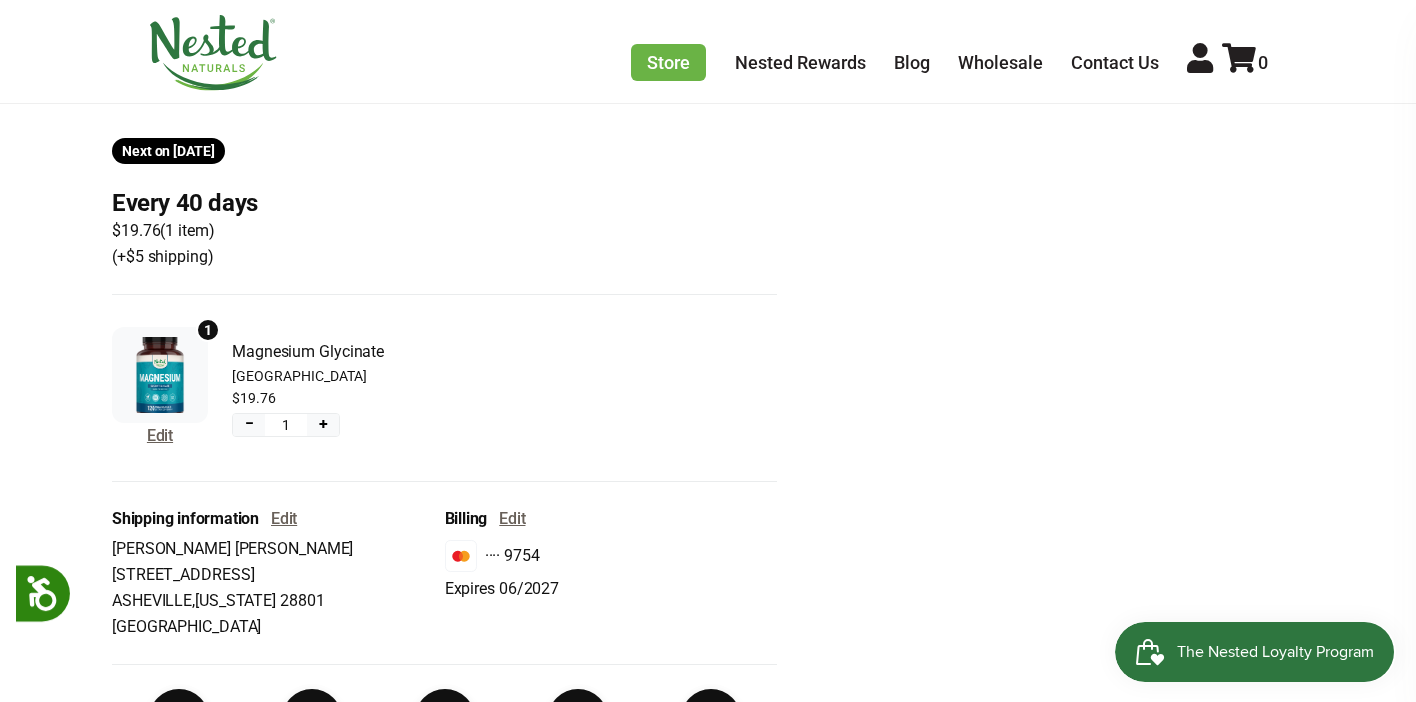 click at bounding box center [160, 375] 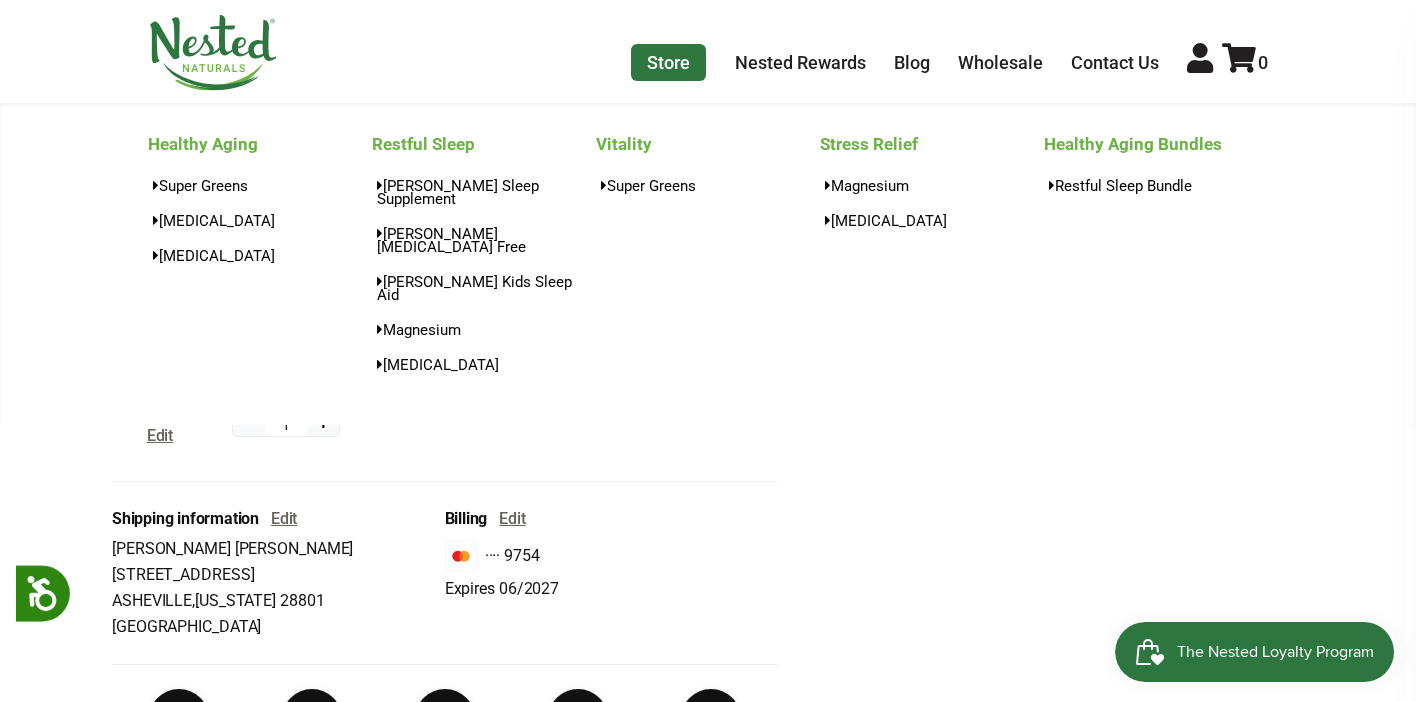 click on "Store" at bounding box center [668, 62] 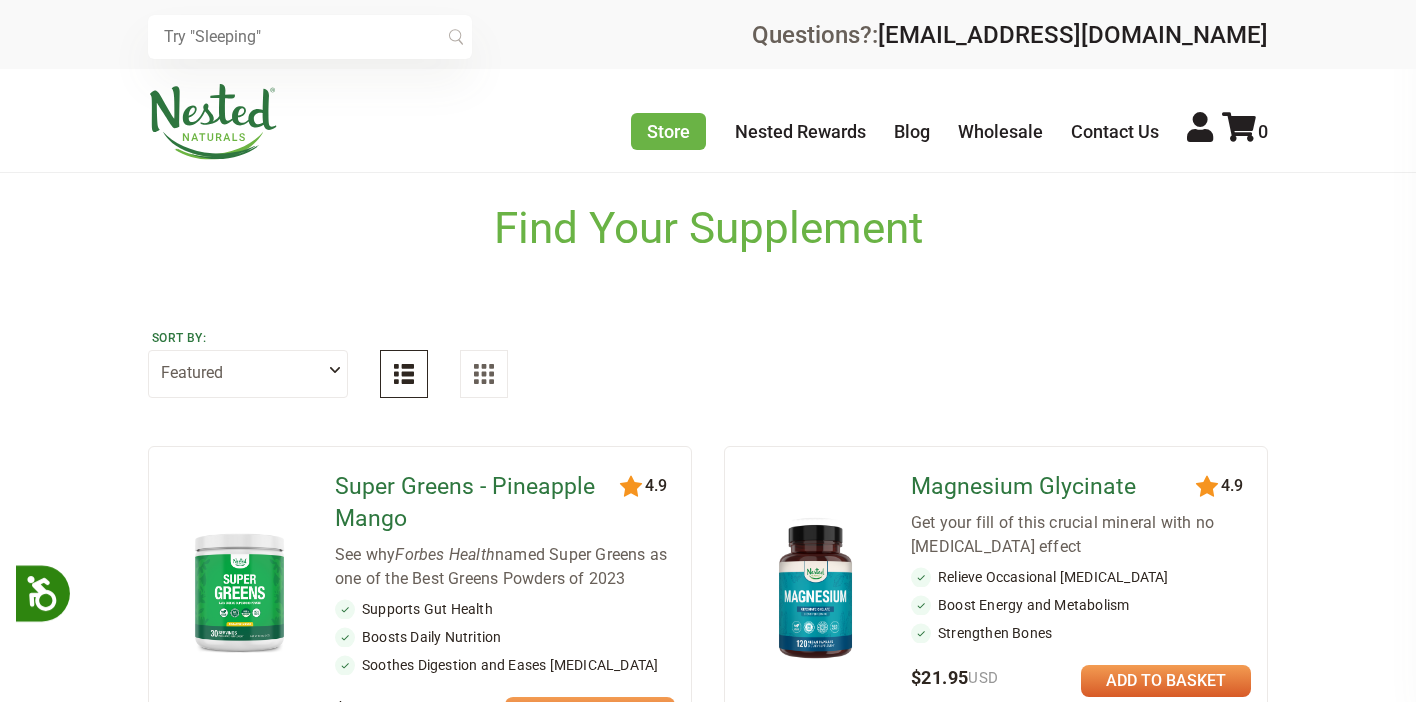scroll, scrollTop: 0, scrollLeft: 0, axis: both 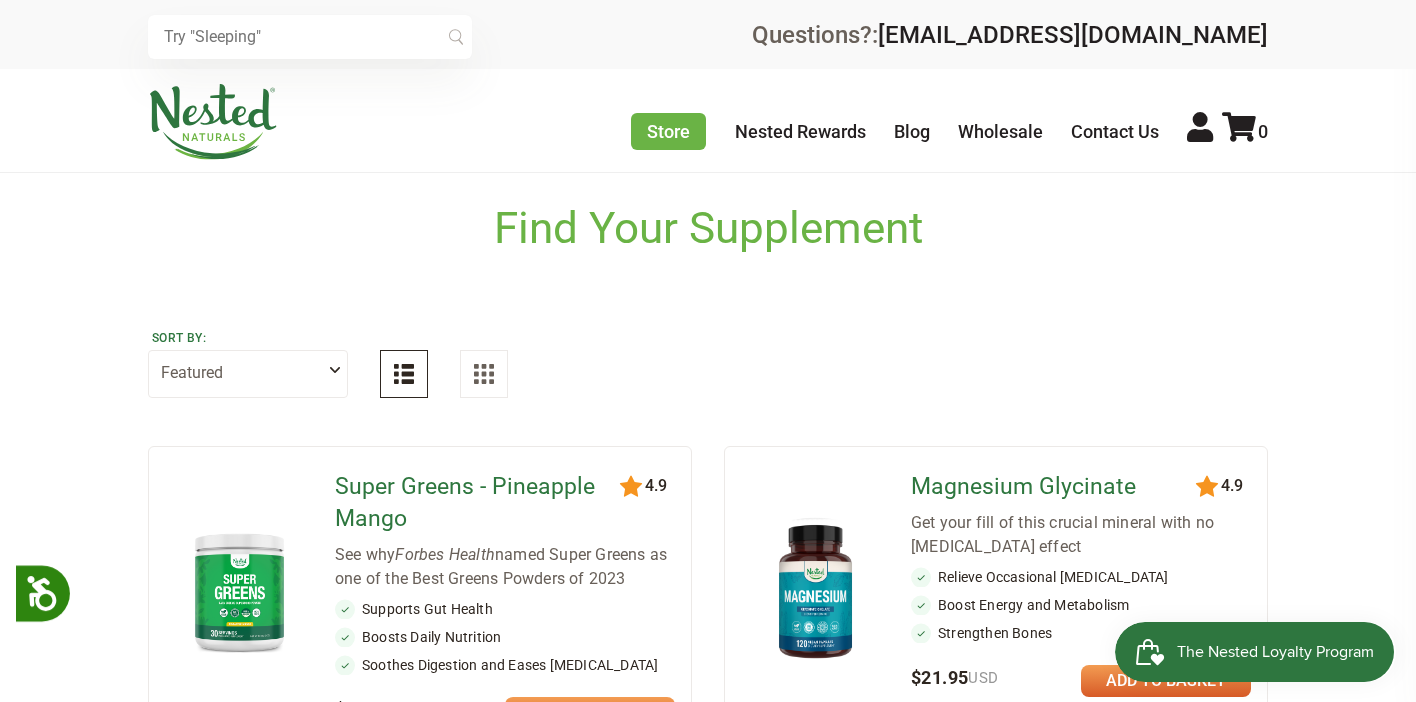 click on "Magnesium Glycinate" at bounding box center (1055, 487) 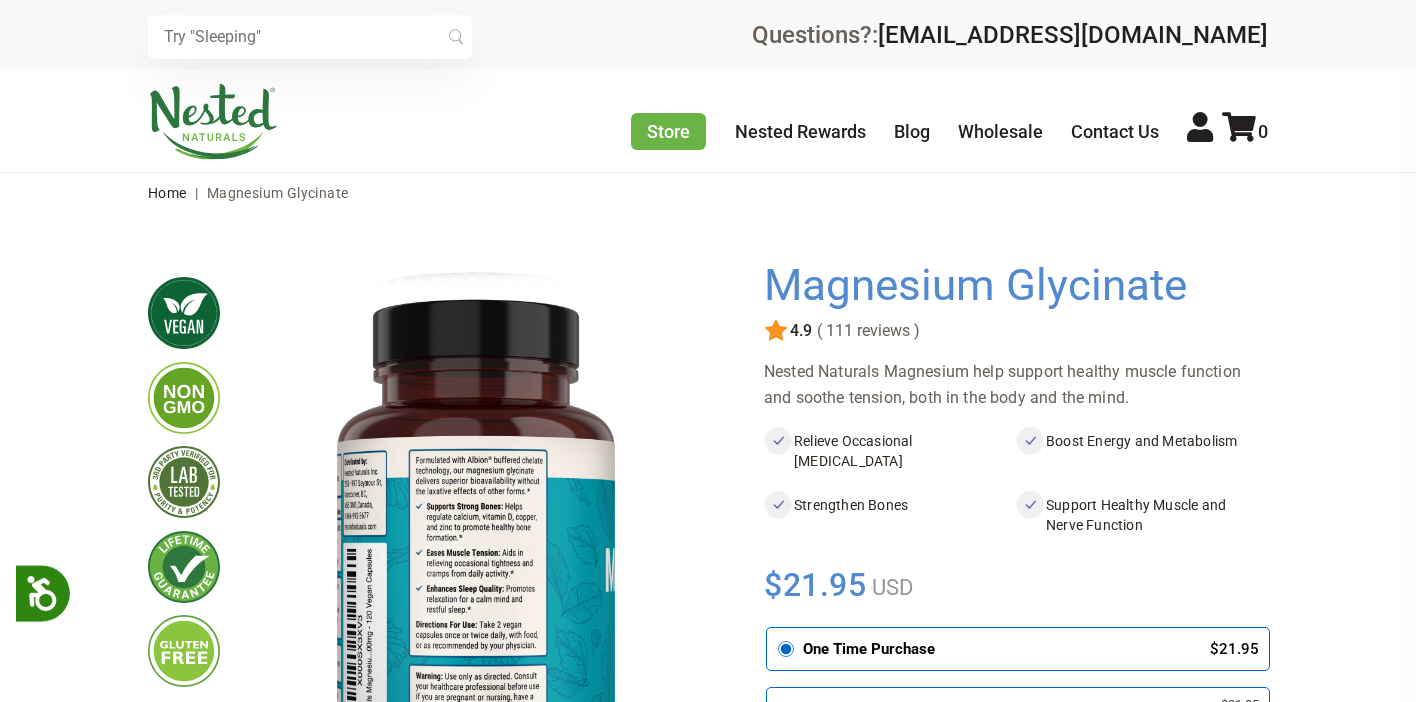 scroll, scrollTop: 0, scrollLeft: 0, axis: both 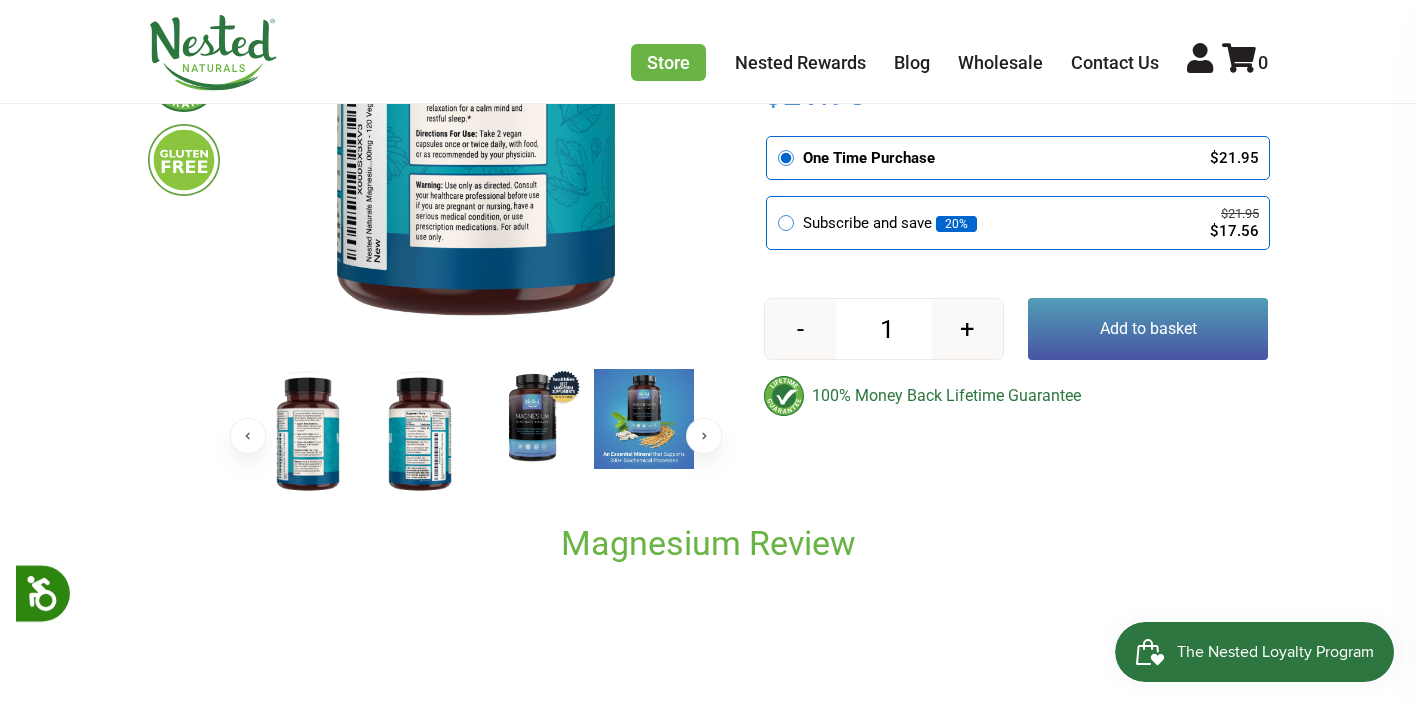 click on "Next" at bounding box center (704, 436) 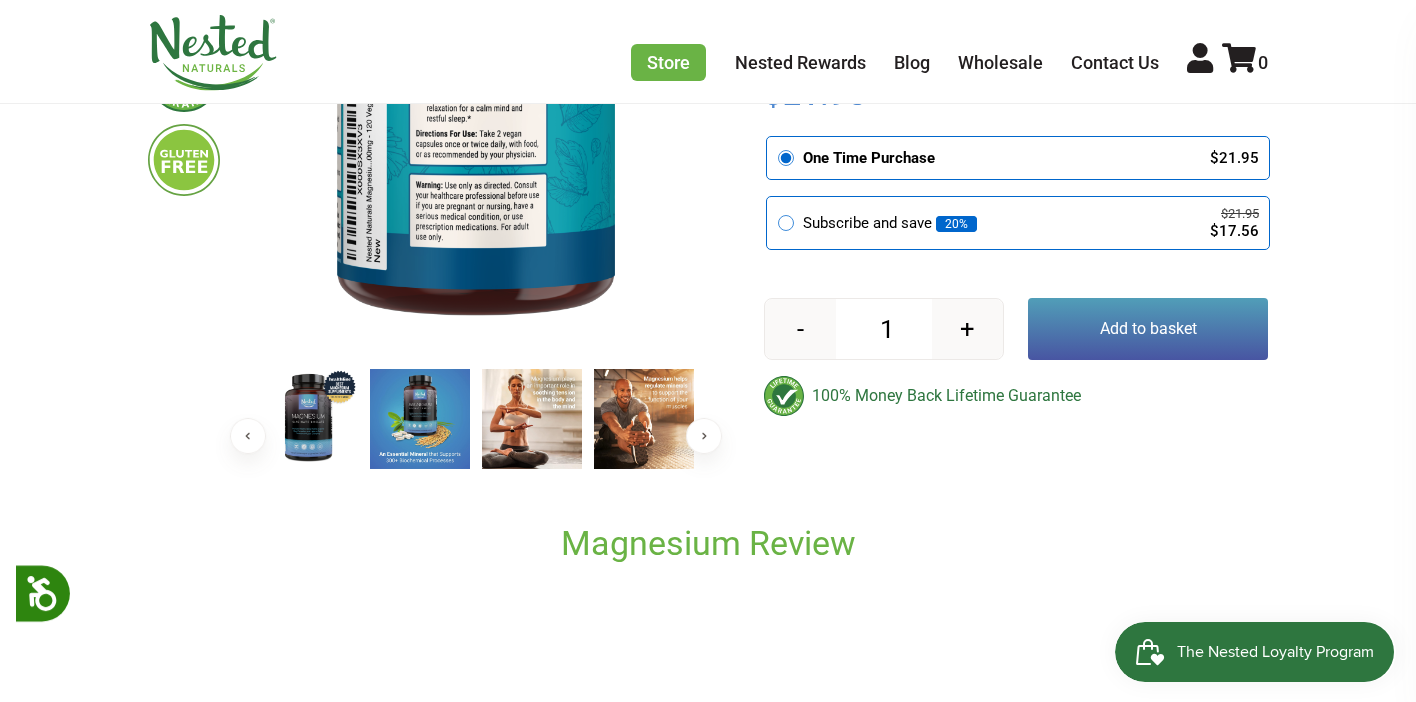 click on "Next" at bounding box center (704, 436) 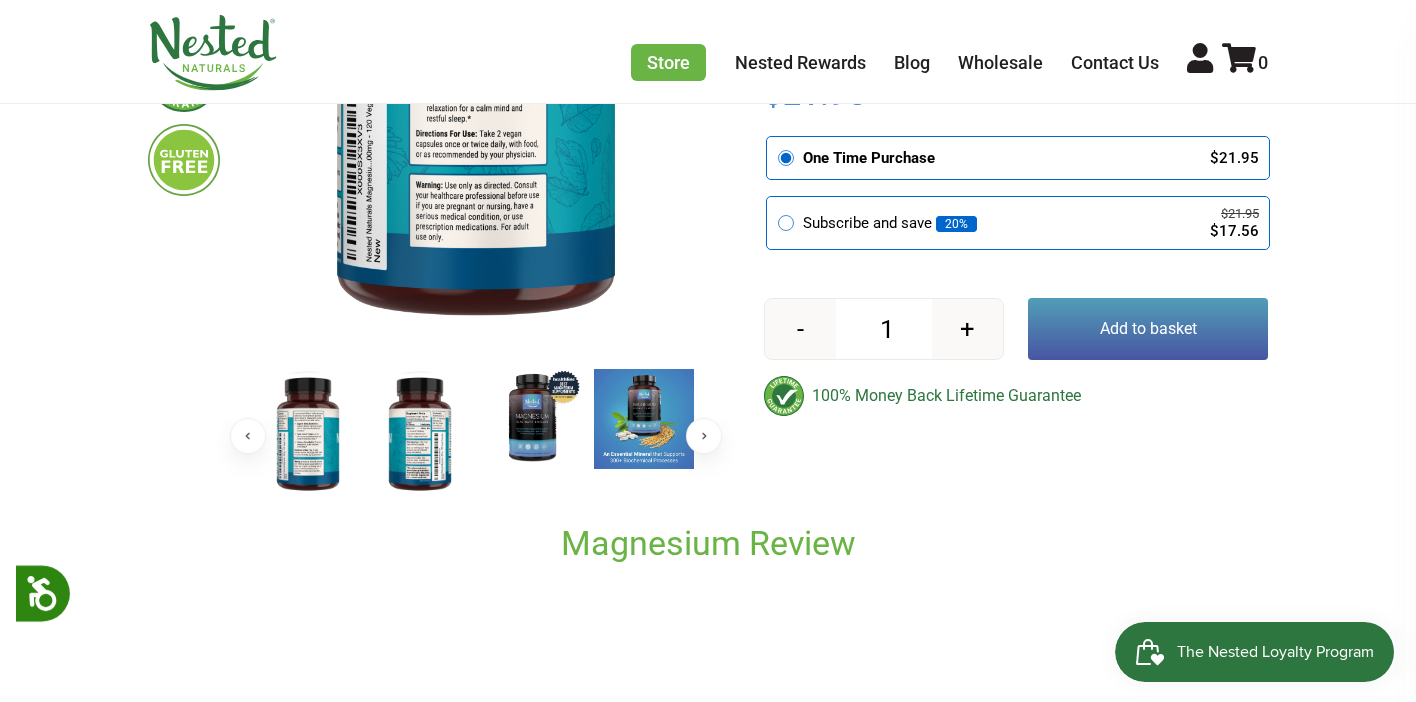 click at bounding box center (532, 419) 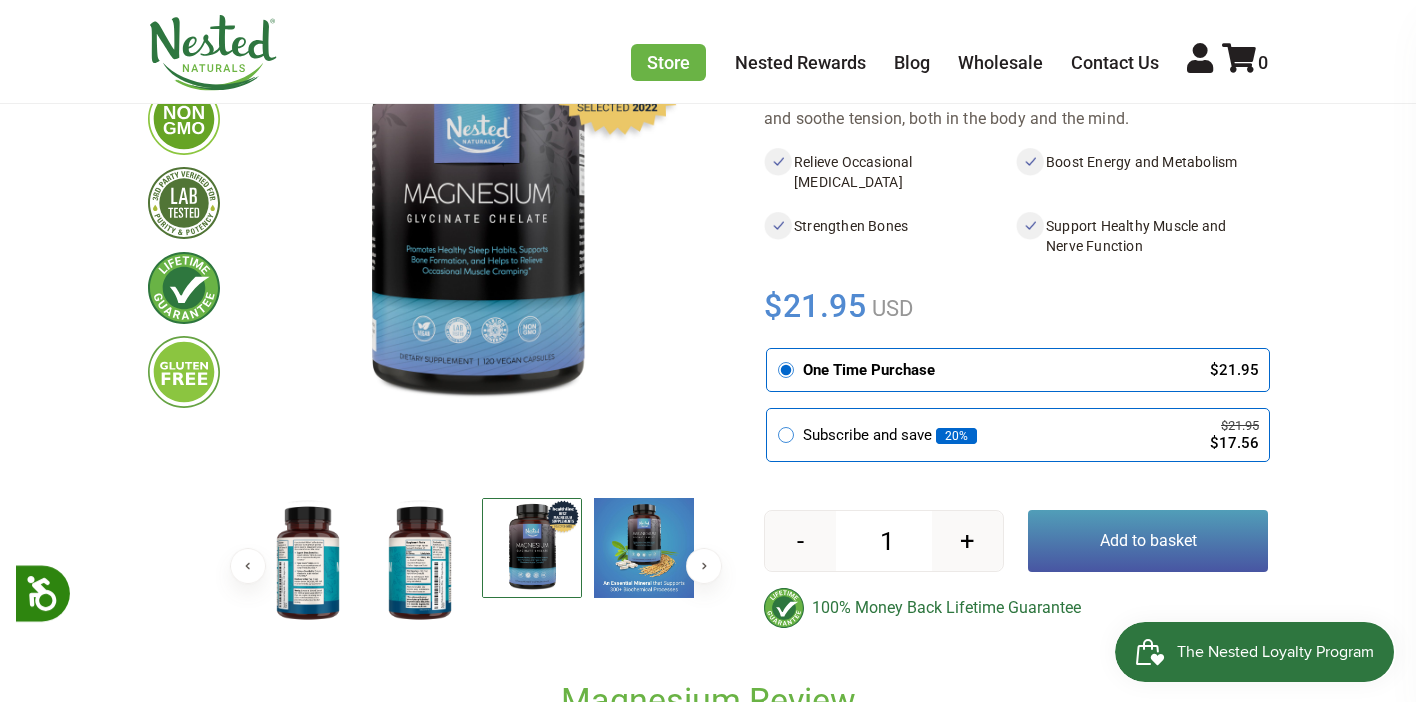 scroll, scrollTop: 278, scrollLeft: 0, axis: vertical 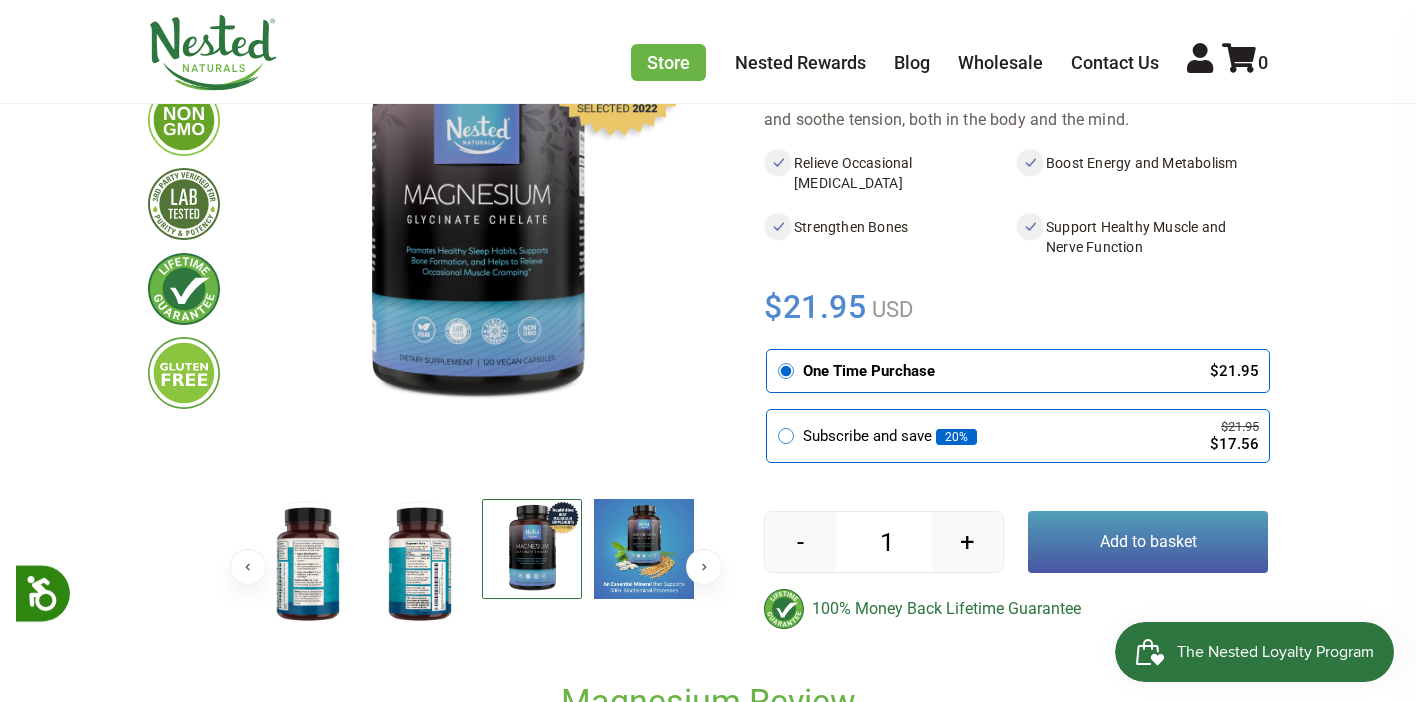 click at bounding box center (420, 564) 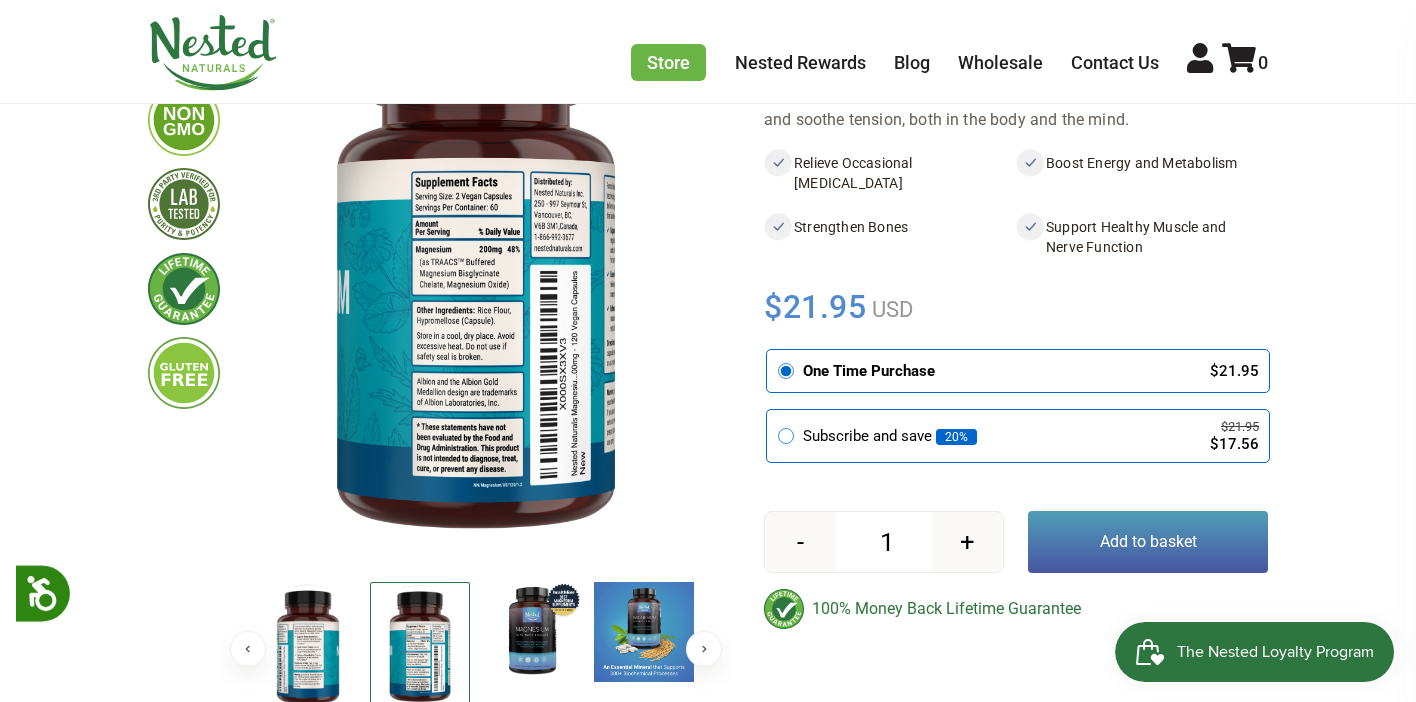 click at bounding box center (308, 647) 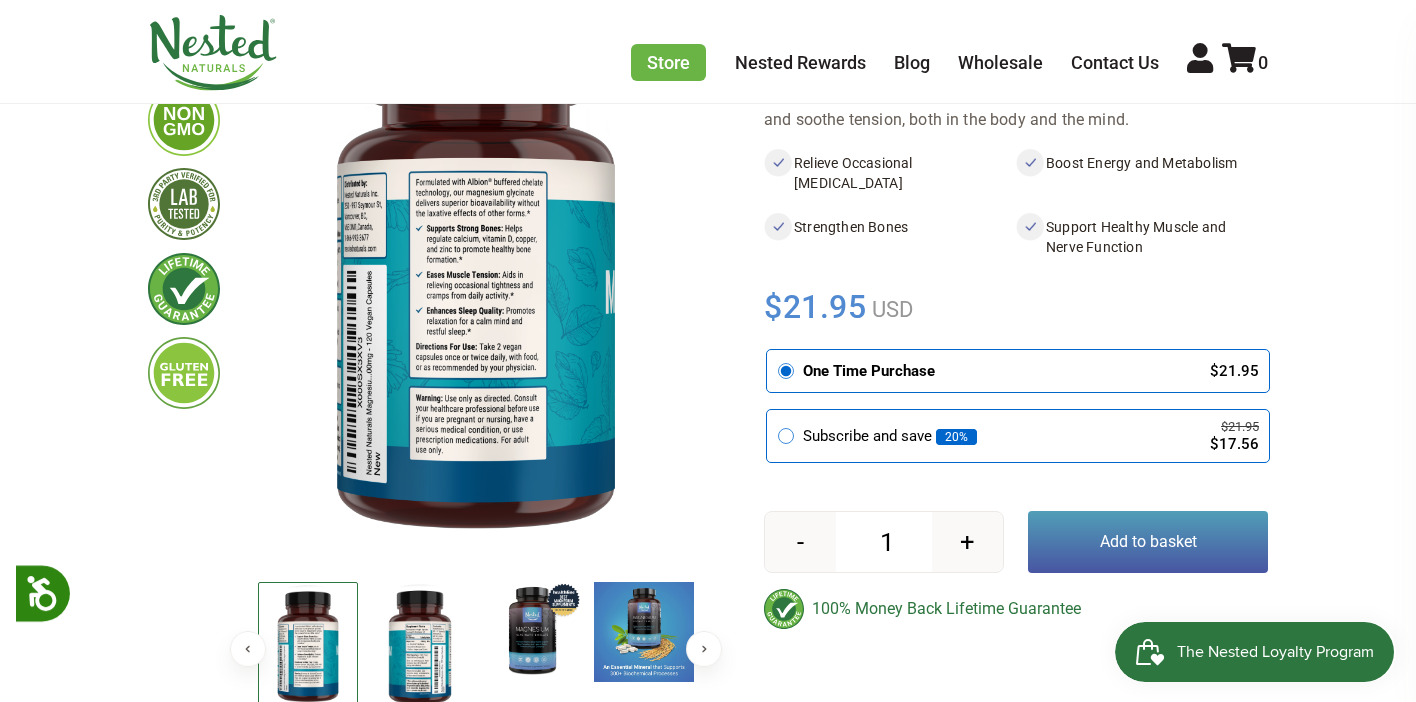 click on "Previous" at bounding box center (248, 649) 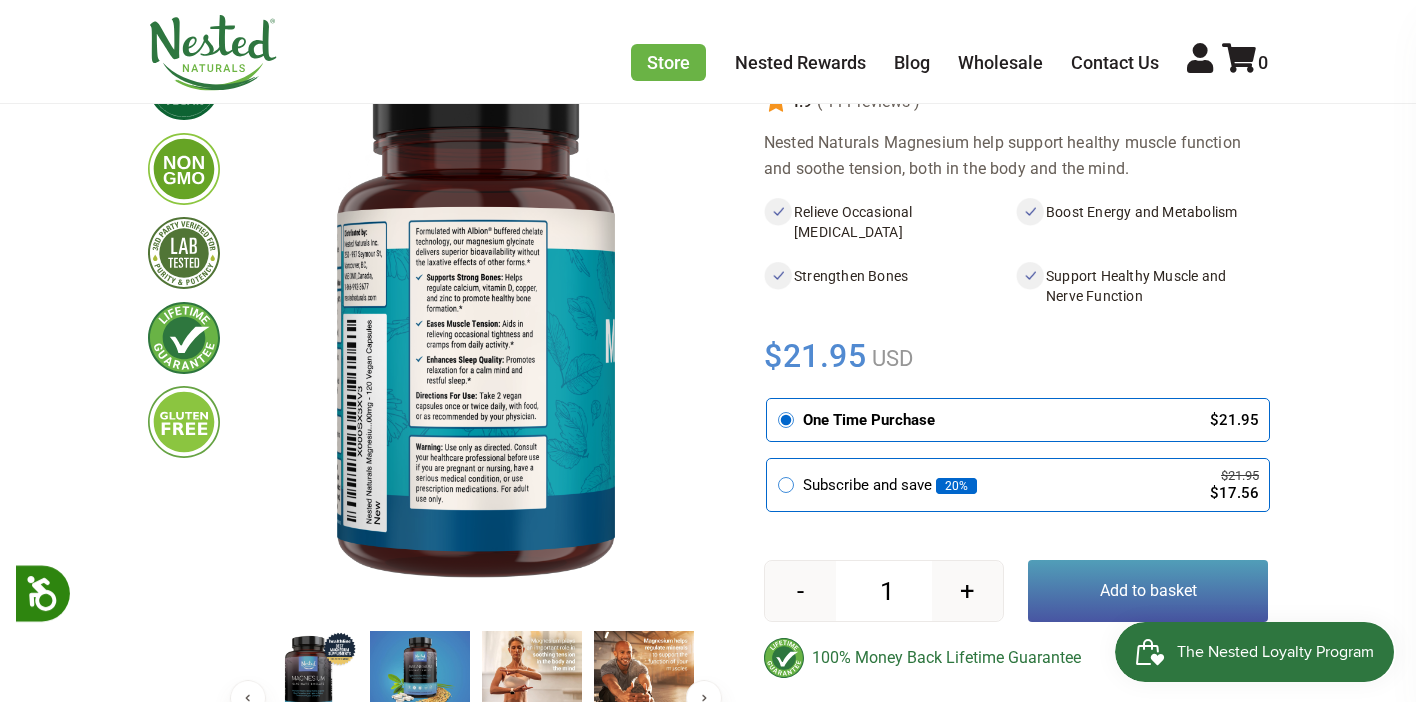 scroll, scrollTop: 228, scrollLeft: 0, axis: vertical 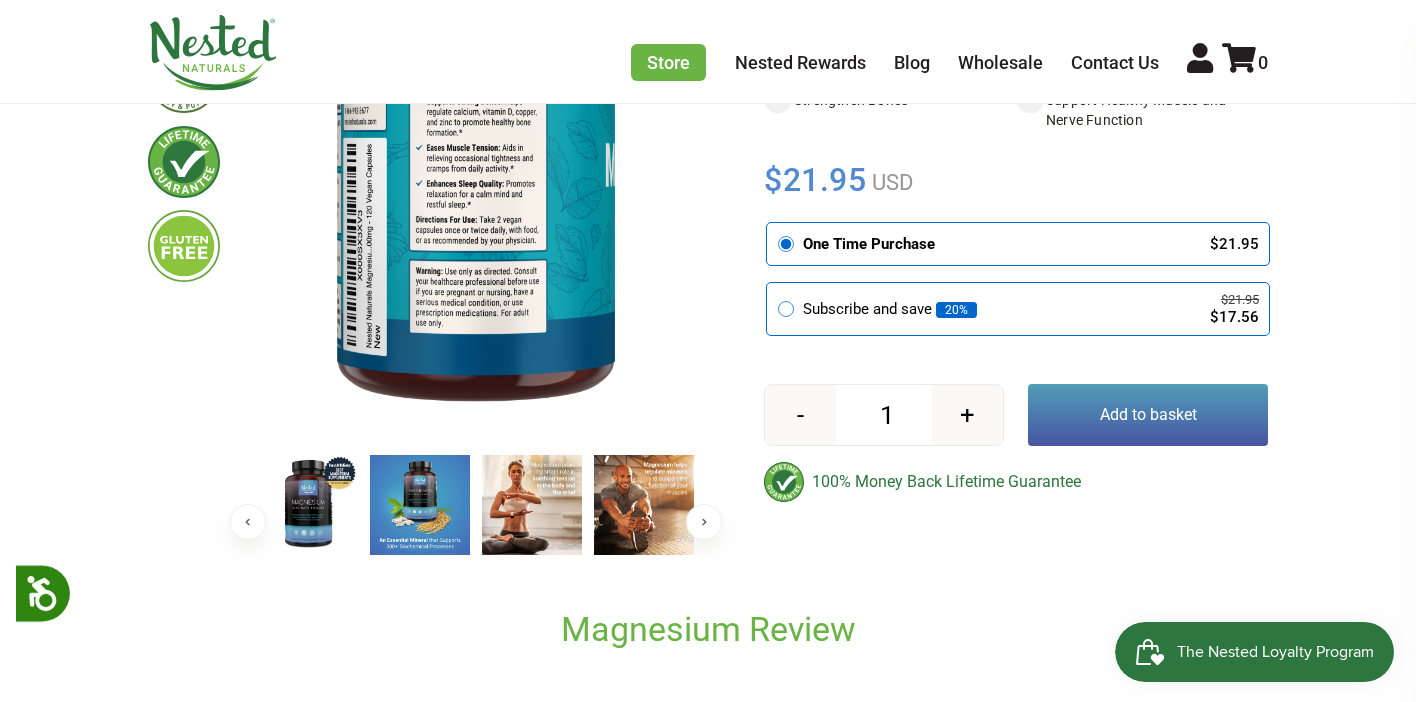 click on "Next" at bounding box center [704, 522] 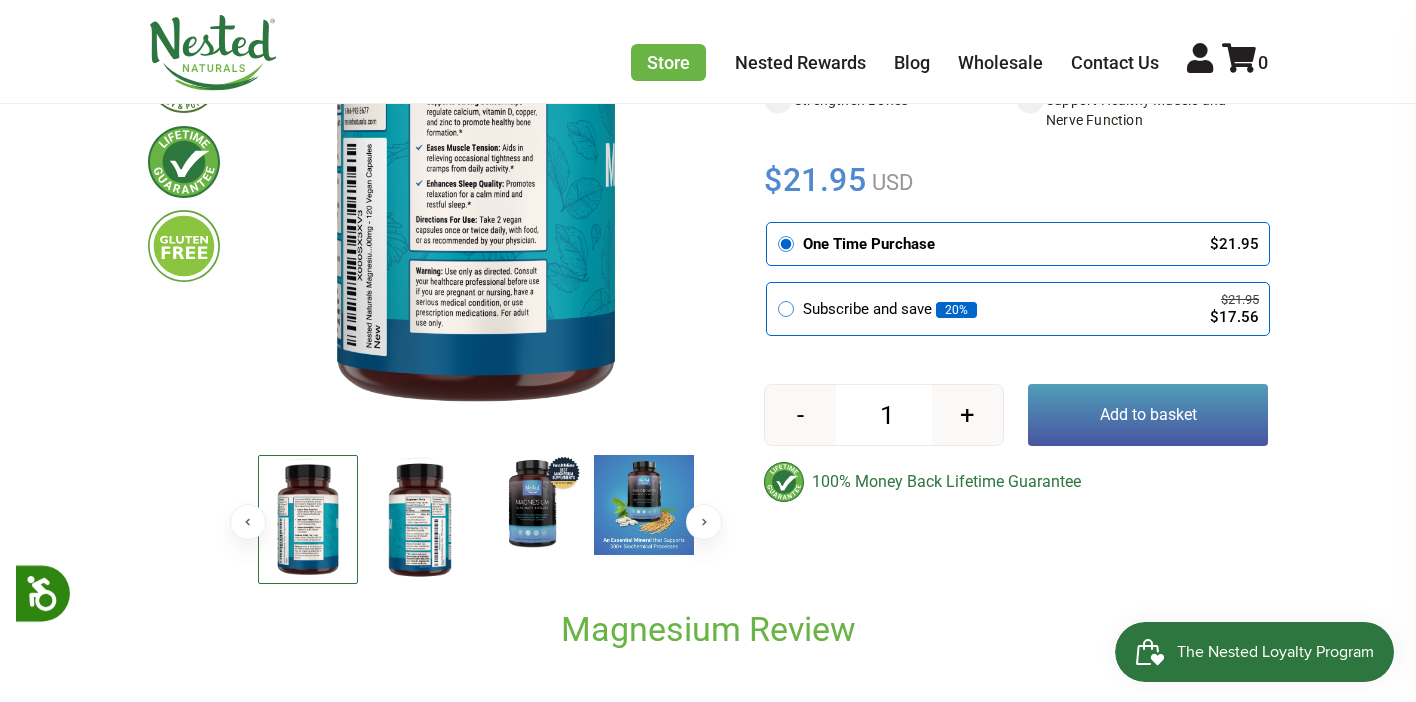 click at bounding box center (420, 520) 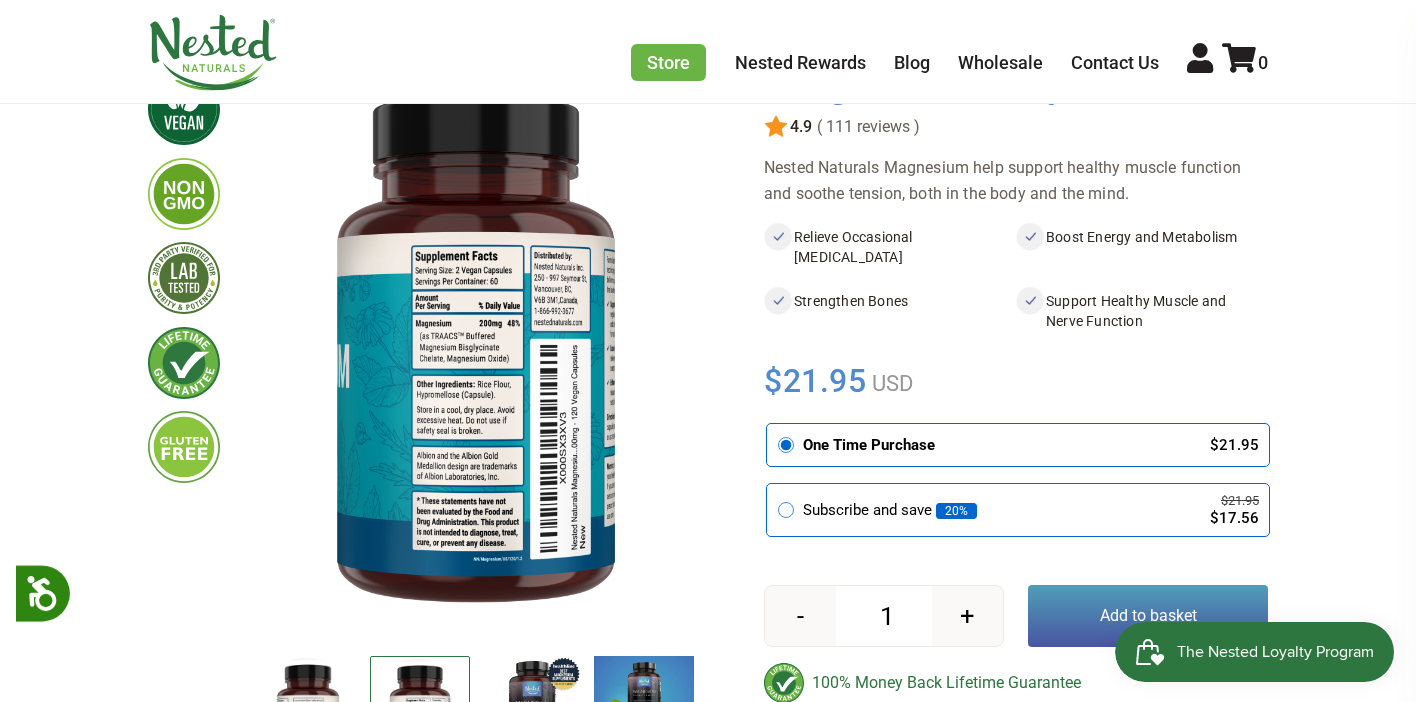 scroll, scrollTop: 200, scrollLeft: 0, axis: vertical 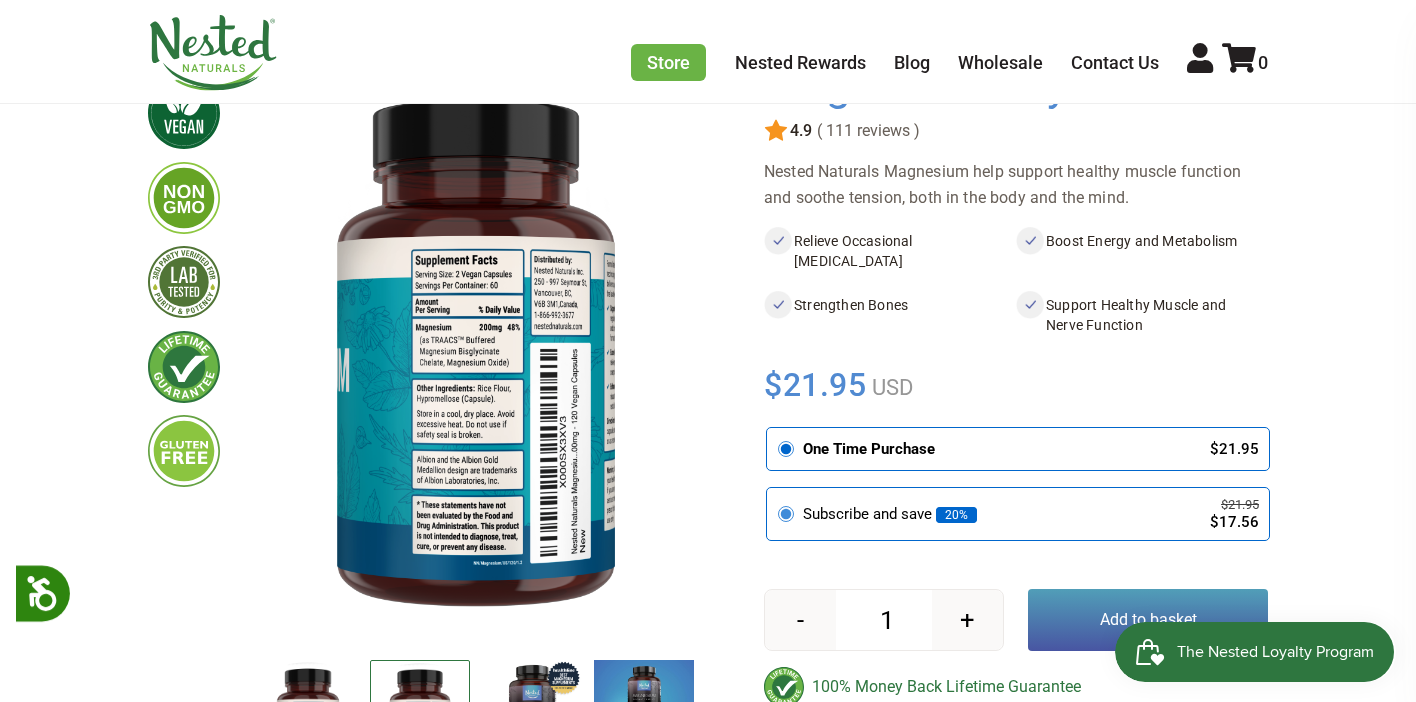click on "Subscribe and save
20%
$21.95
$17.56" at bounding box center [1018, 514] 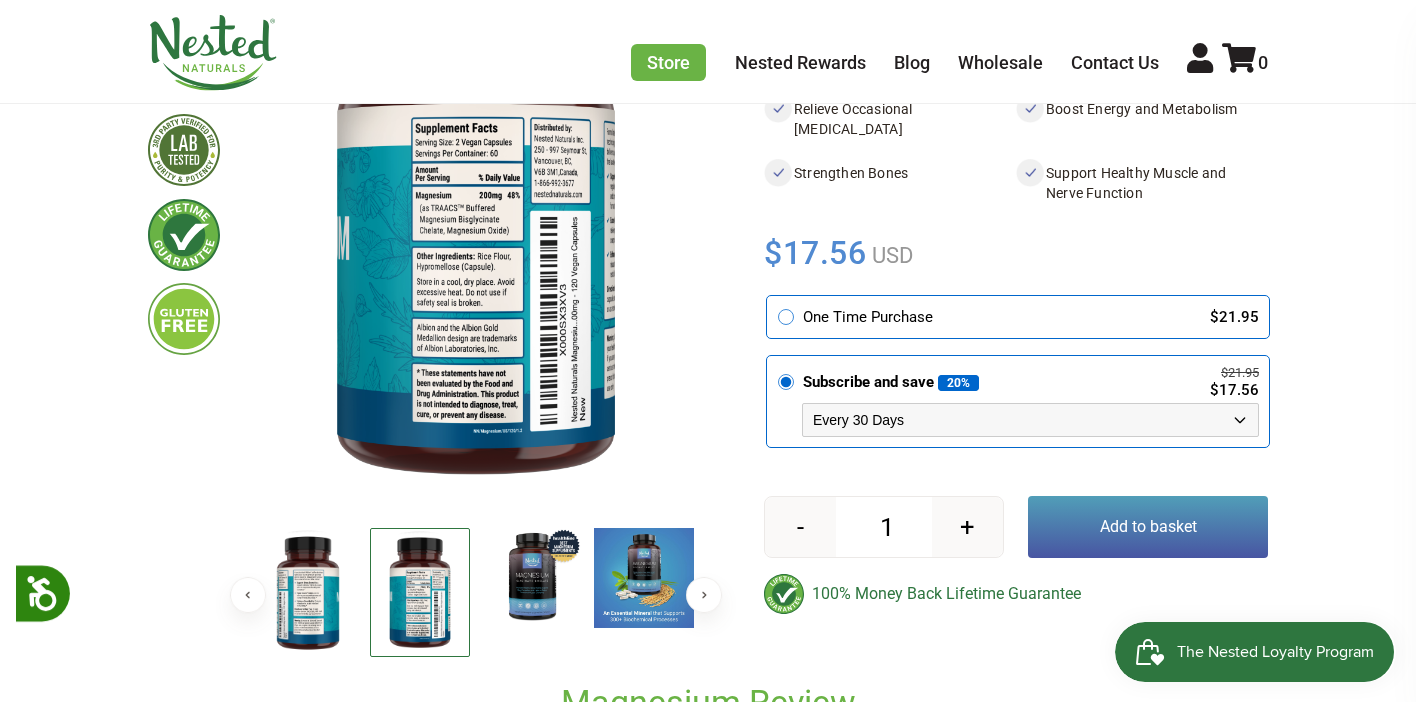 scroll, scrollTop: 333, scrollLeft: 0, axis: vertical 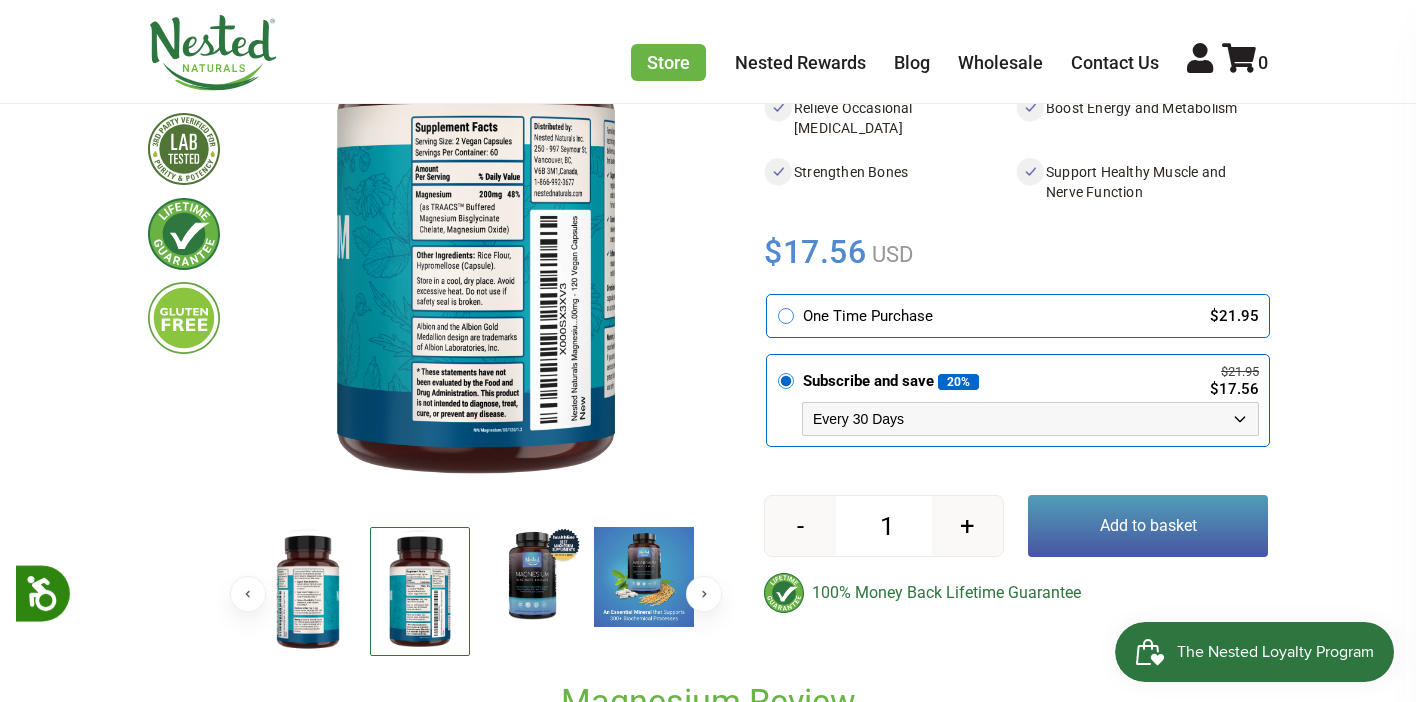 click on "Every 30 Days     Every 60 Days     Every 90 Days" at bounding box center [1030, 419] 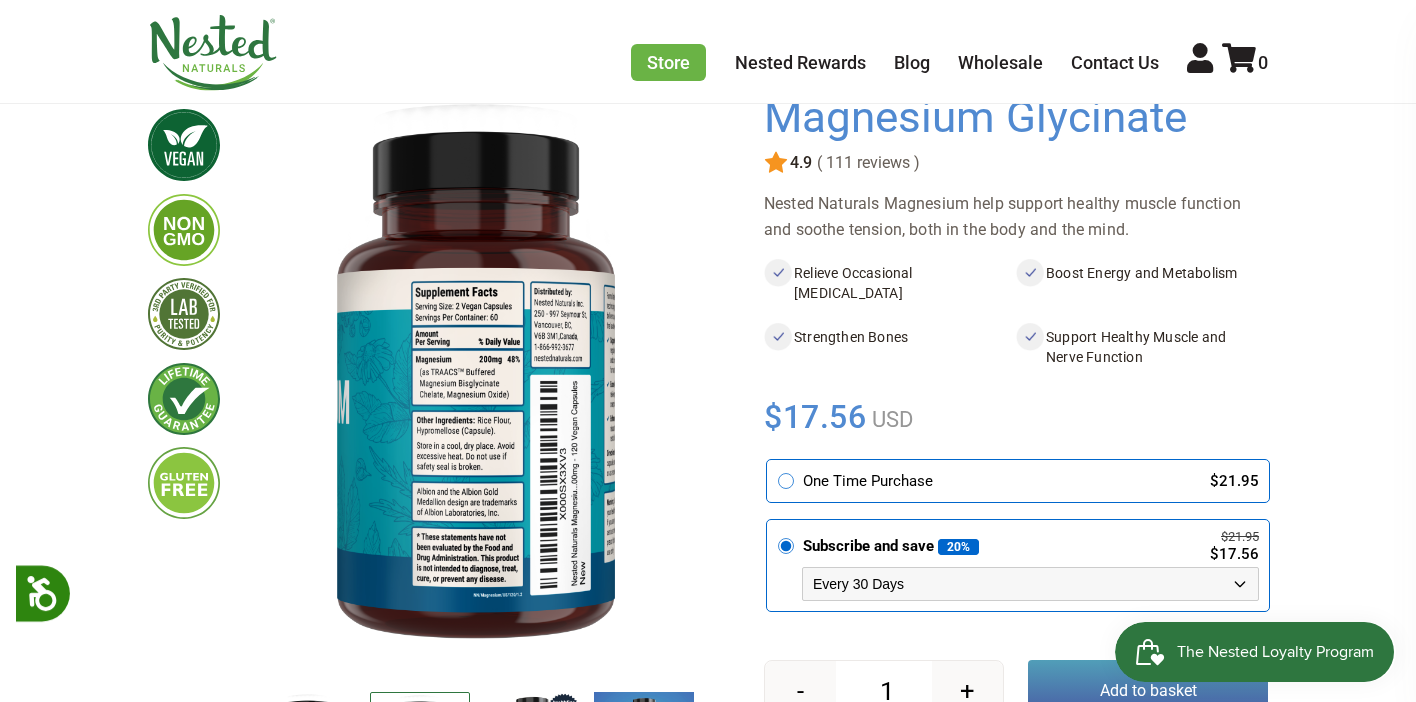 scroll, scrollTop: 0, scrollLeft: 0, axis: both 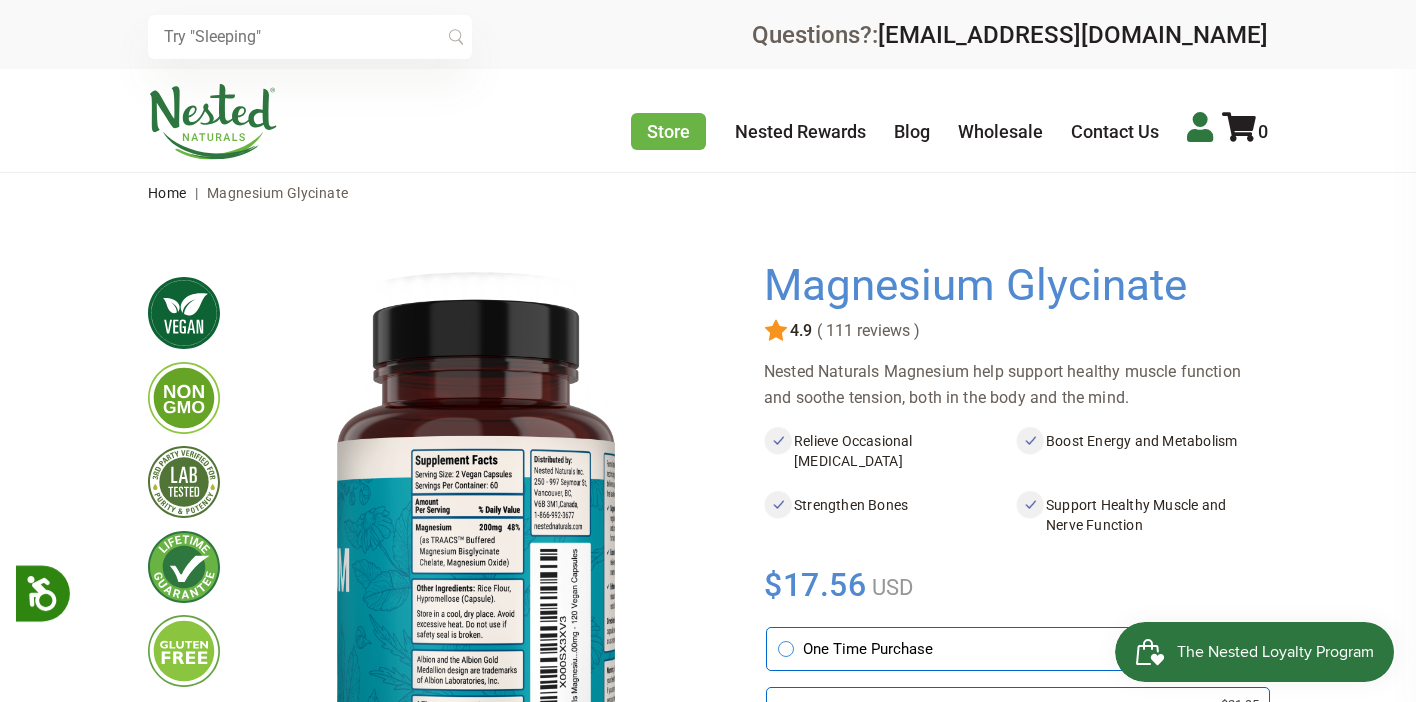 click at bounding box center (1200, 127) 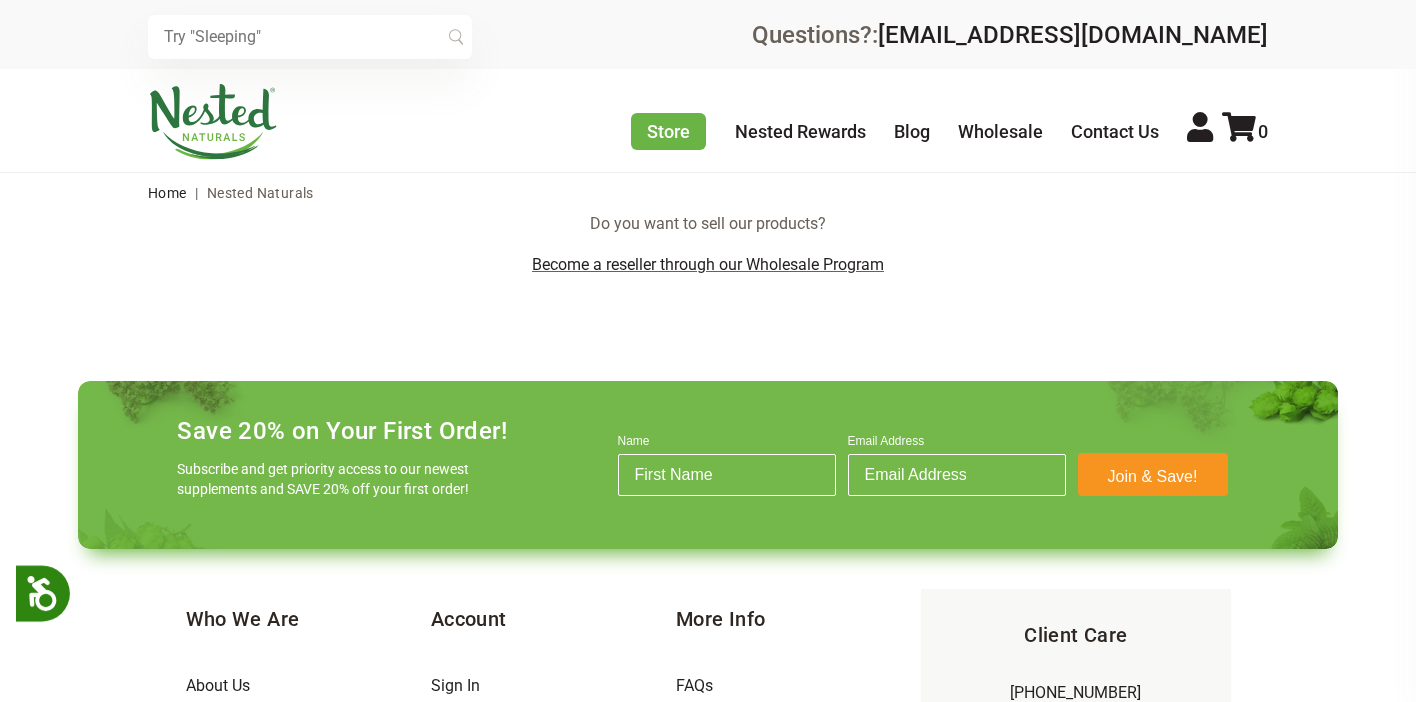 scroll, scrollTop: 158, scrollLeft: 0, axis: vertical 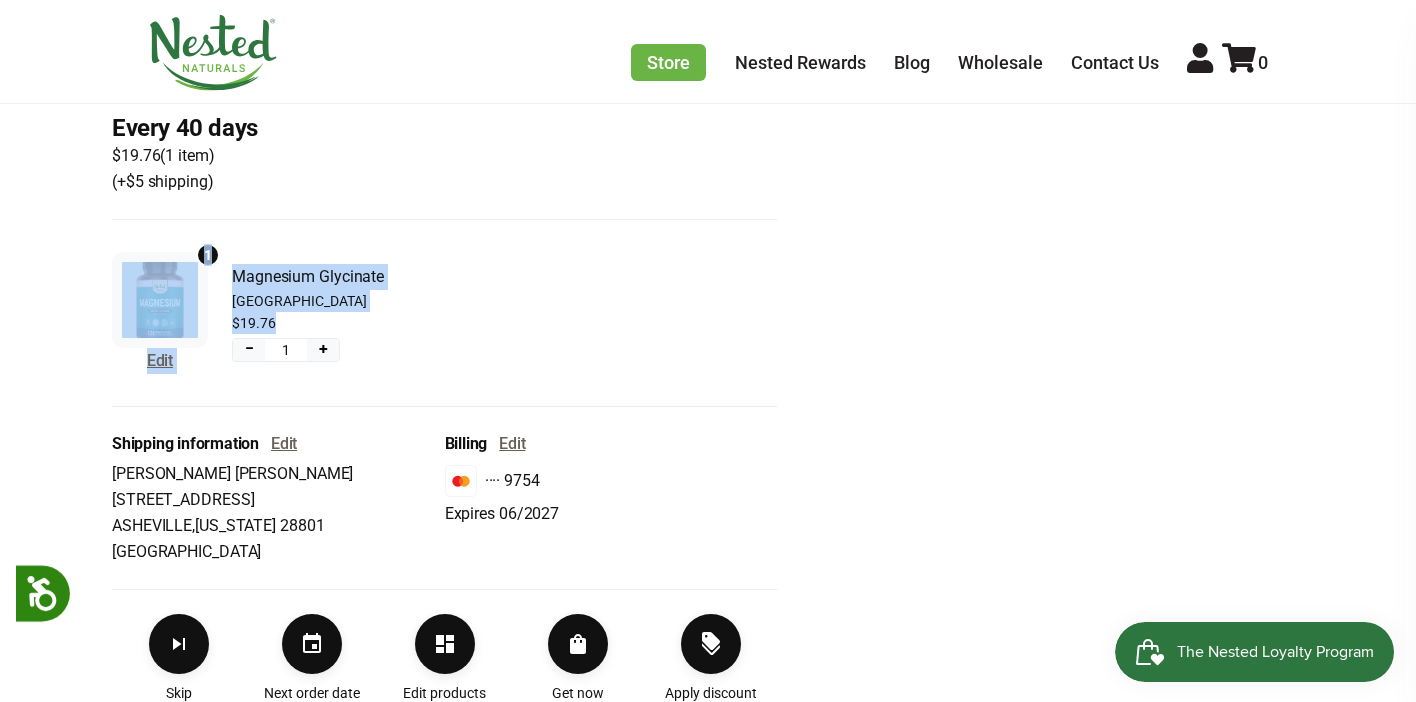 drag, startPoint x: 297, startPoint y: 319, endPoint x: 184, endPoint y: 282, distance: 118.90332 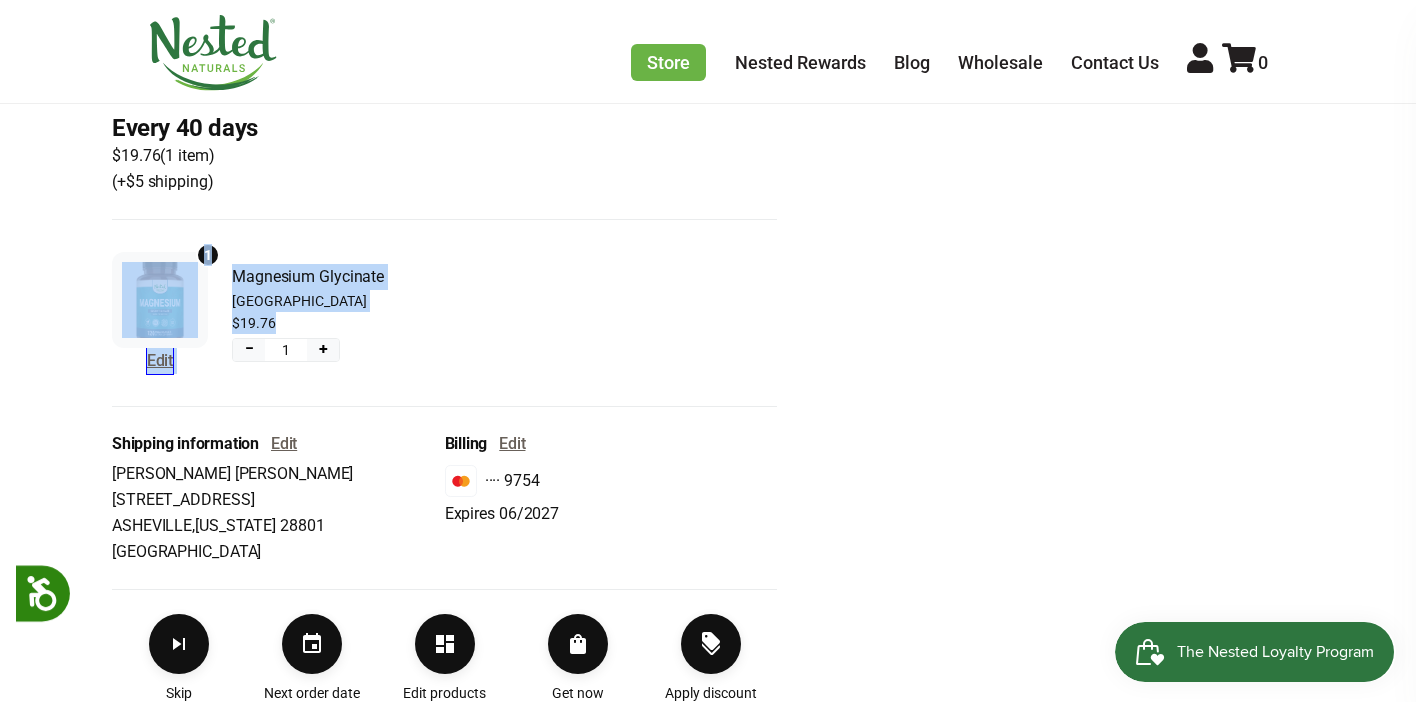 click on "Edit" at bounding box center [160, 361] 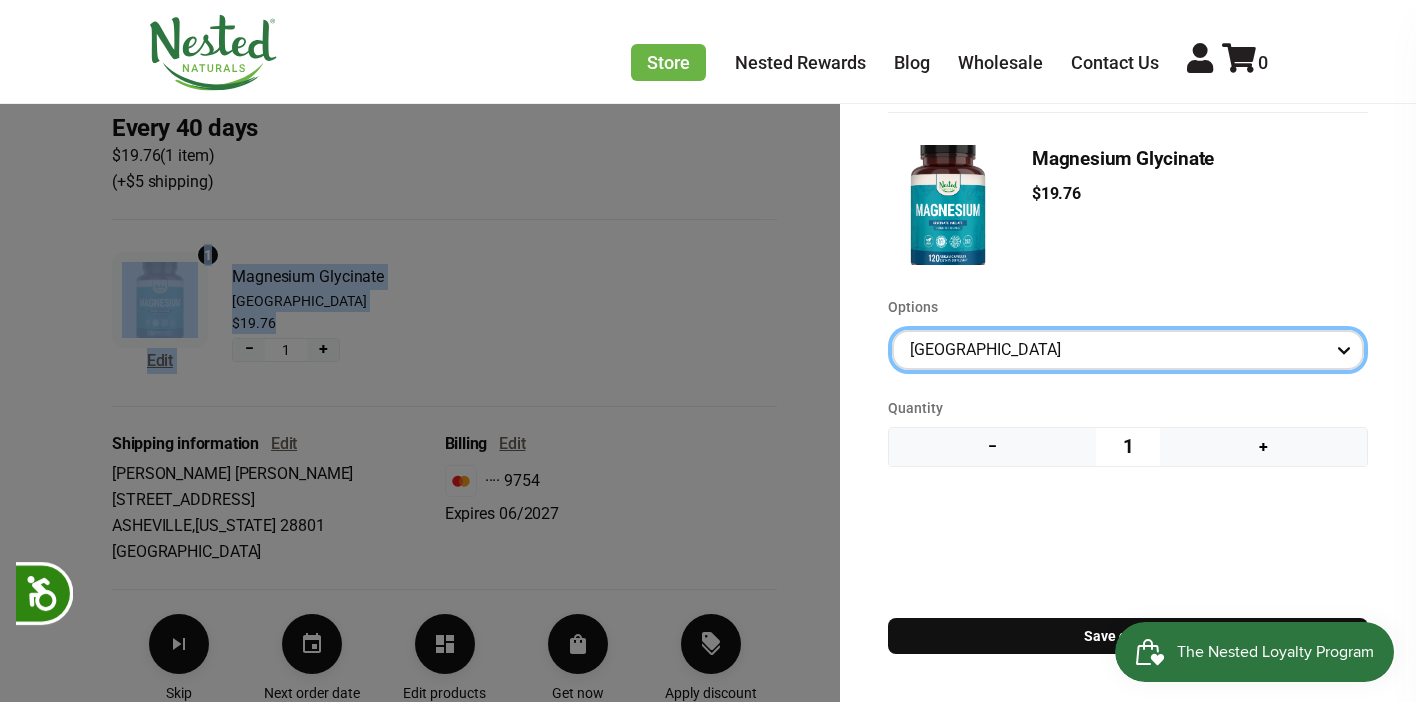 click on "USA" at bounding box center (1128, 350) 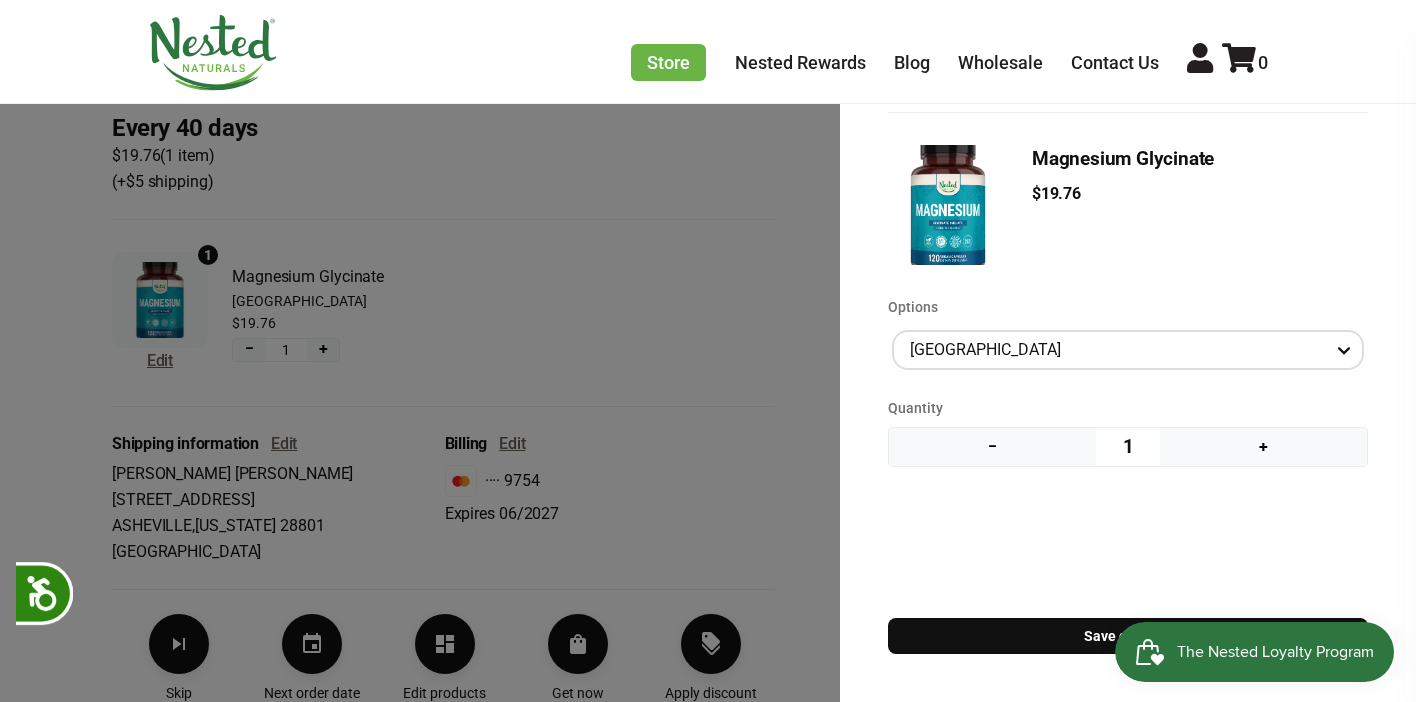 click on "Manage product(s) Magnesium Glycinate $19.76 Options USA Quantity − 1 + Save changes" at bounding box center [708, 351] 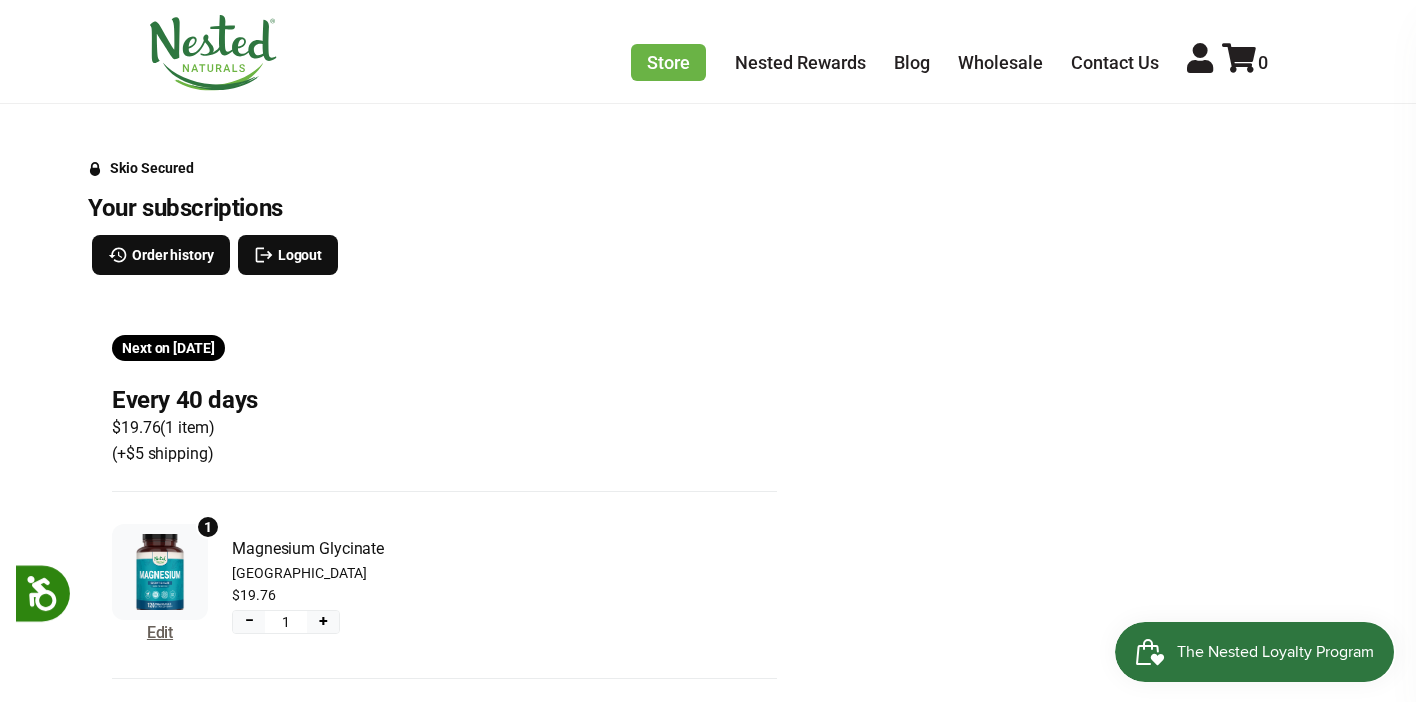 scroll, scrollTop: 0, scrollLeft: 0, axis: both 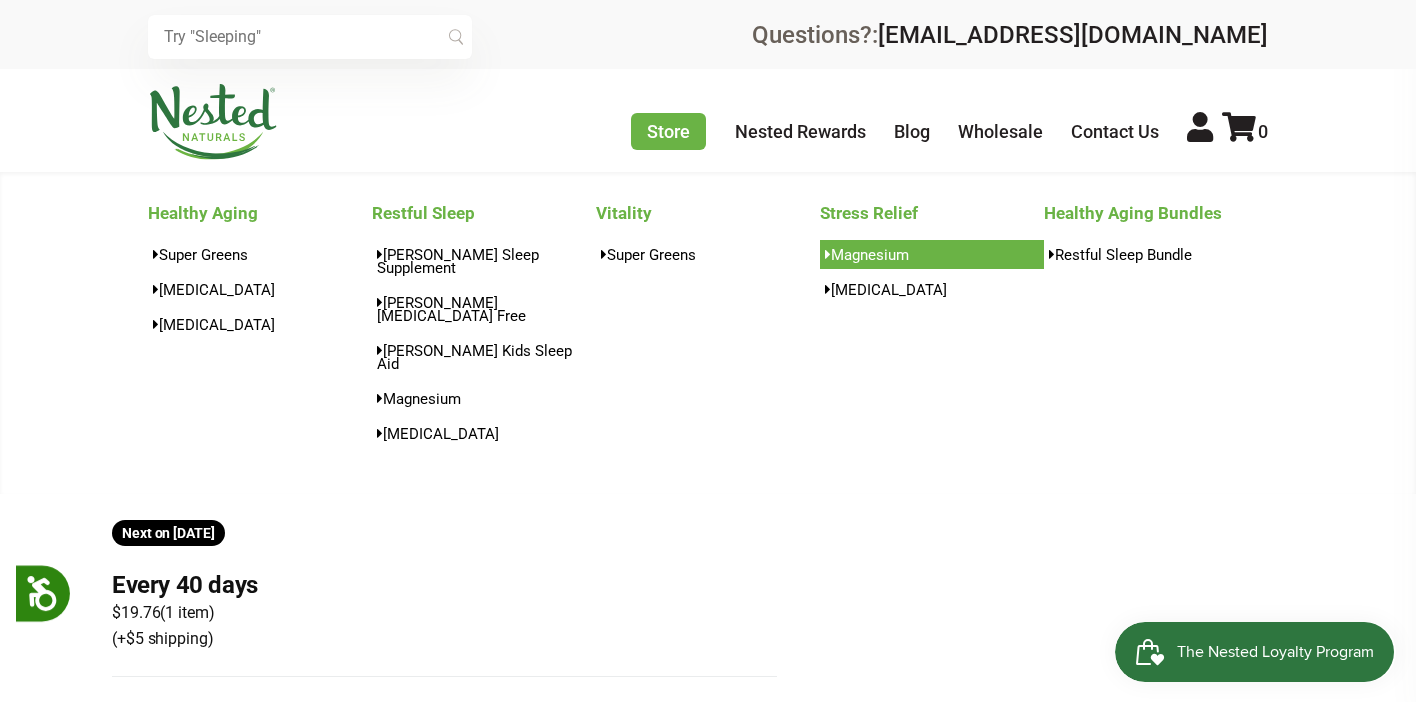 click on "Magnesium" at bounding box center [932, 254] 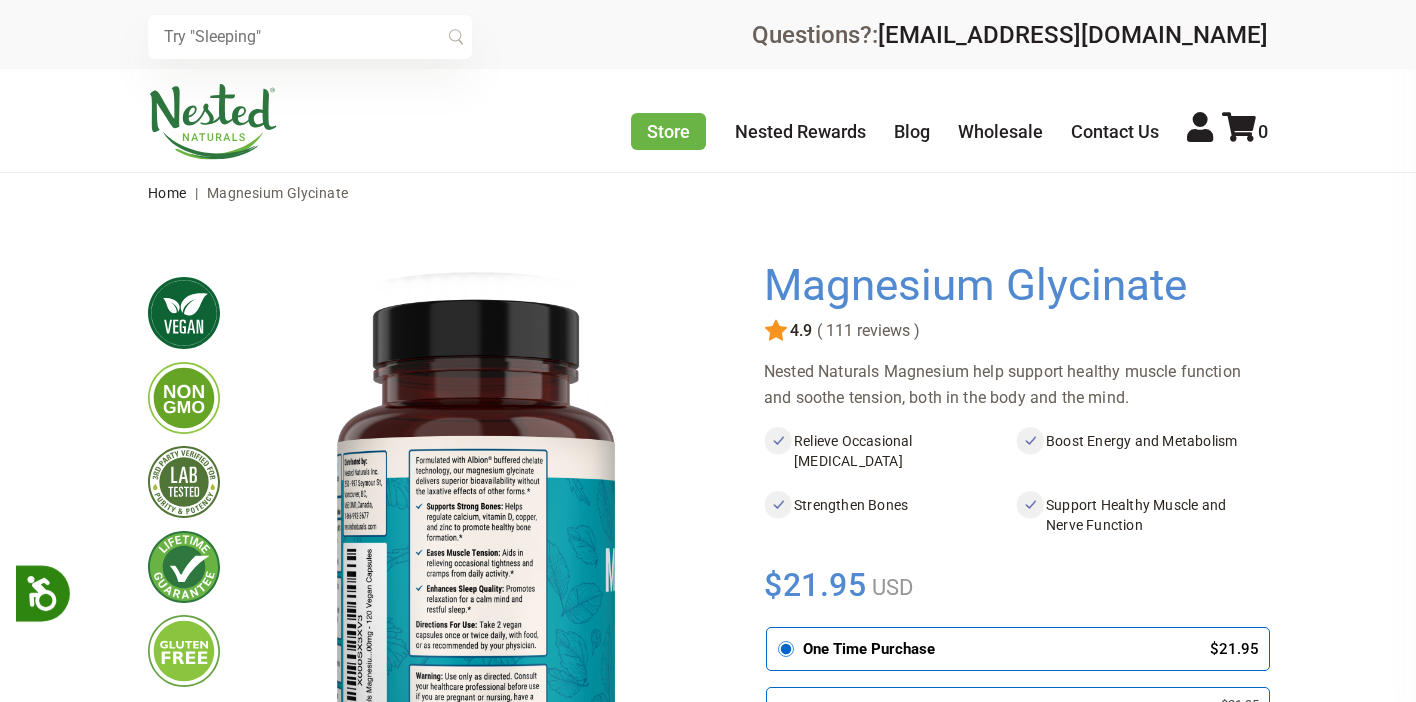 scroll, scrollTop: 0, scrollLeft: 0, axis: both 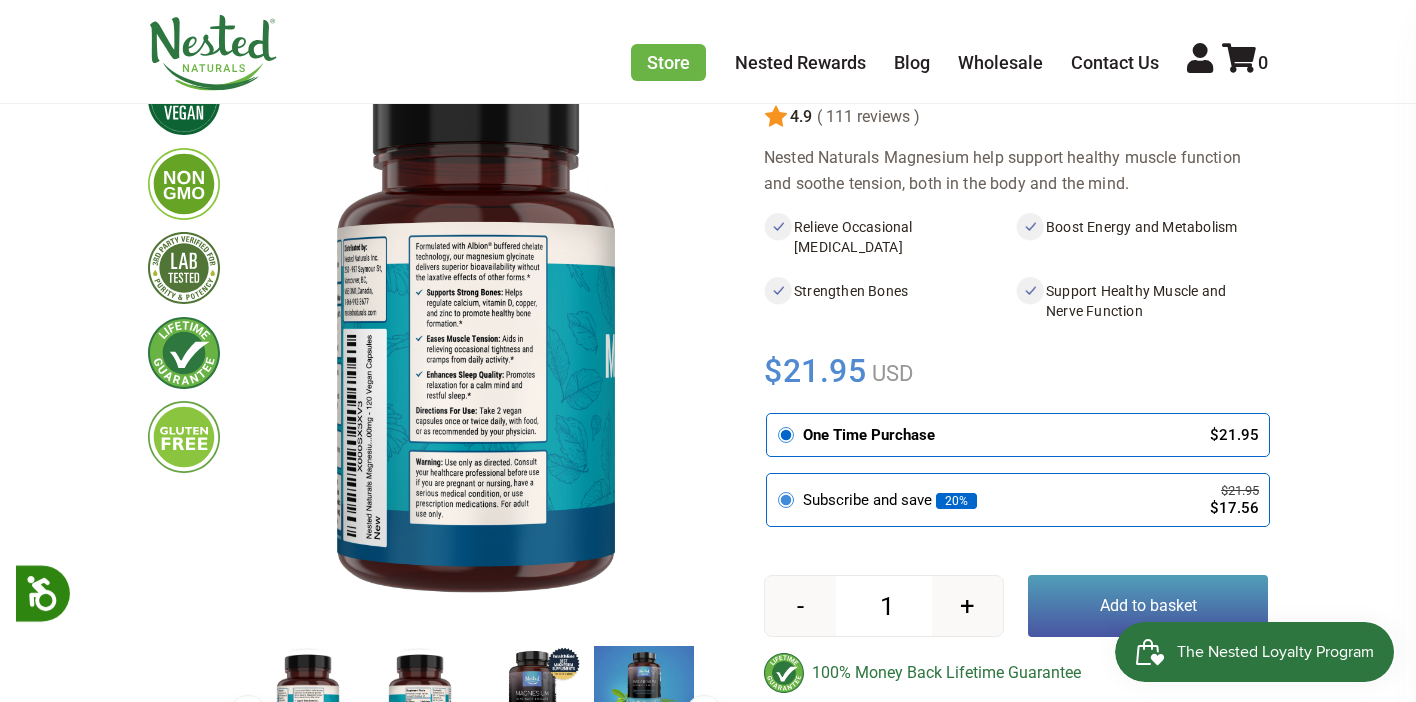 click on "Subscribe and save
20%
$21.95
$17.56" at bounding box center [1018, 500] 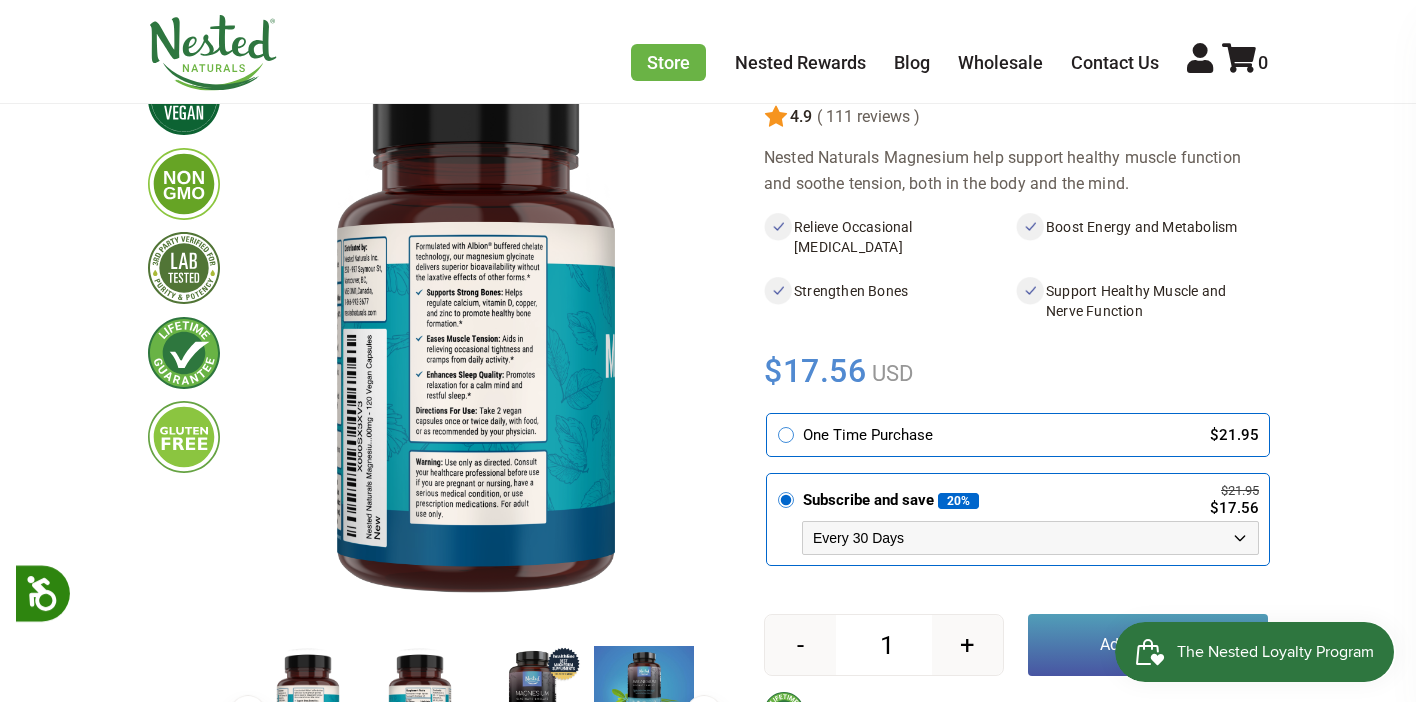 click on "Every 30 Days     Every 60 Days     Every 90 Days" at bounding box center [1030, 538] 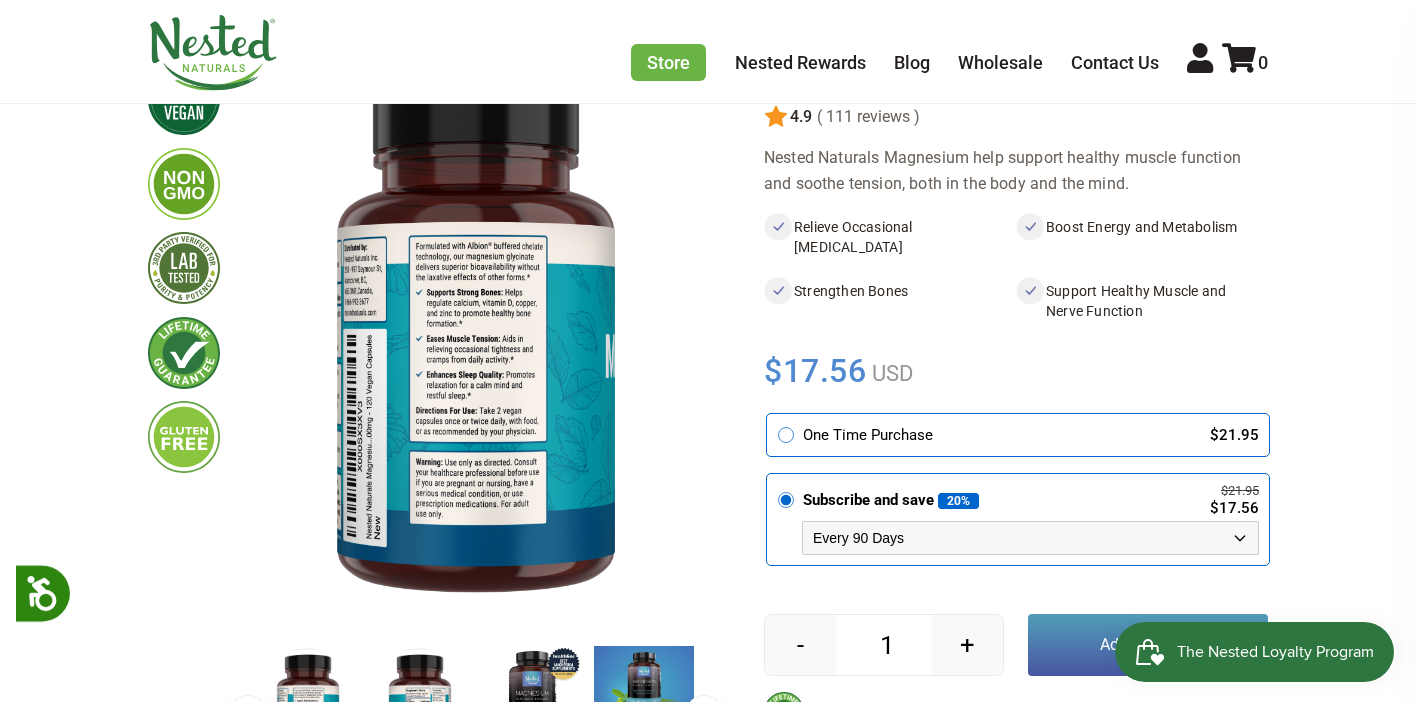 click at bounding box center [308, 711] 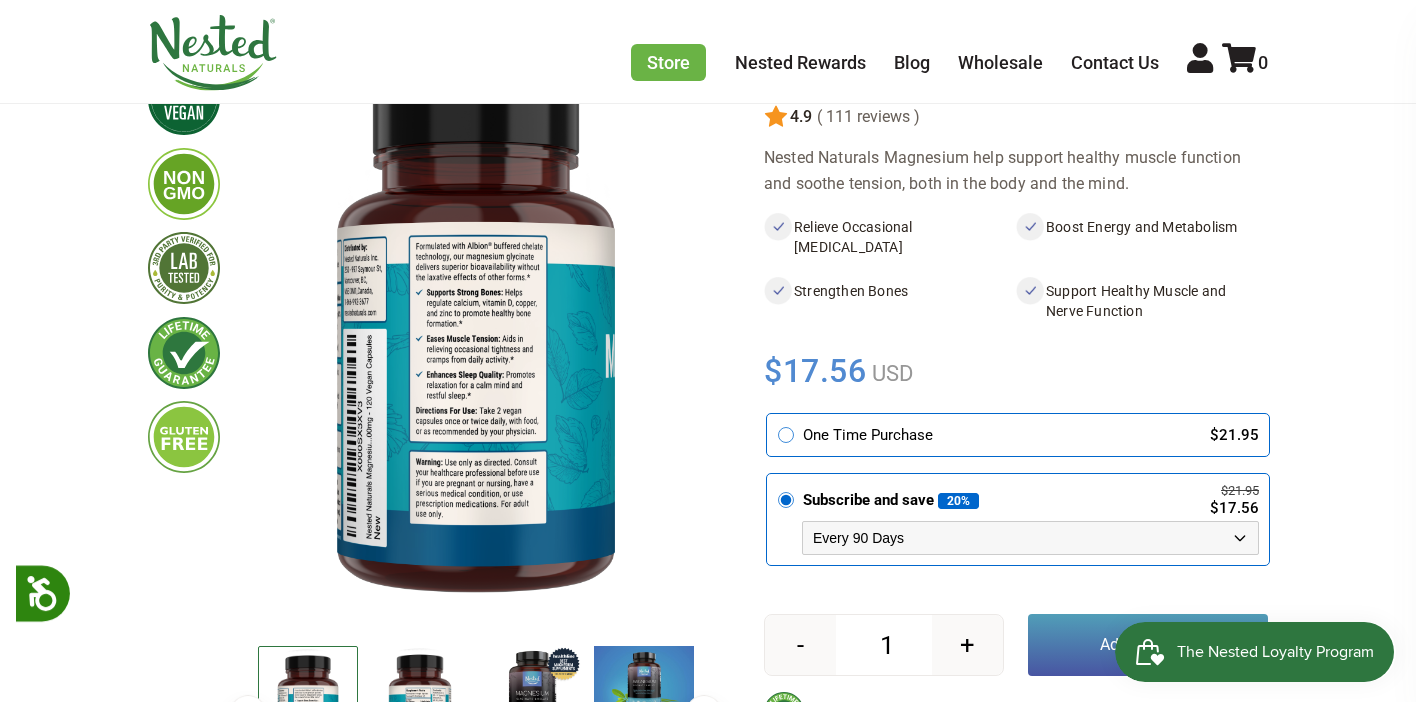 click at bounding box center [420, 711] 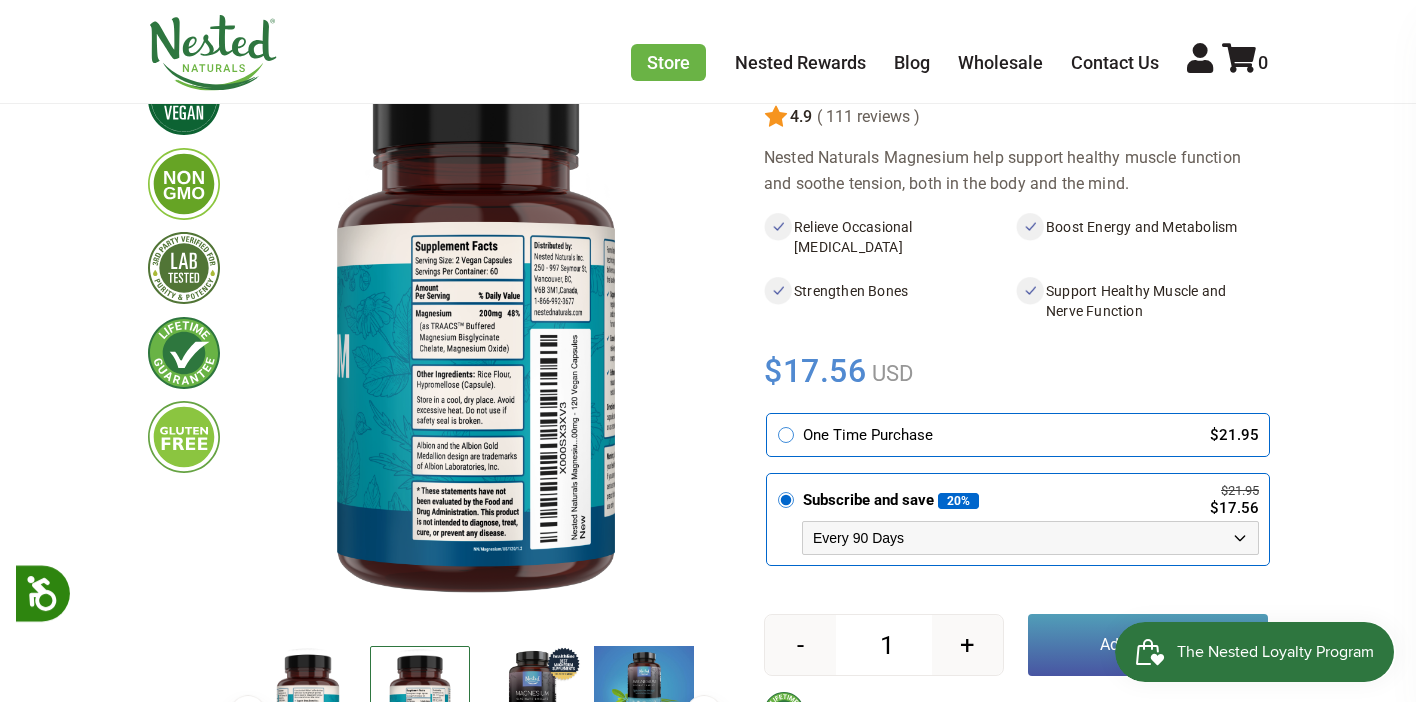 click on "Every 30 Days     Every 60 Days     Every 90 Days" at bounding box center [1030, 538] 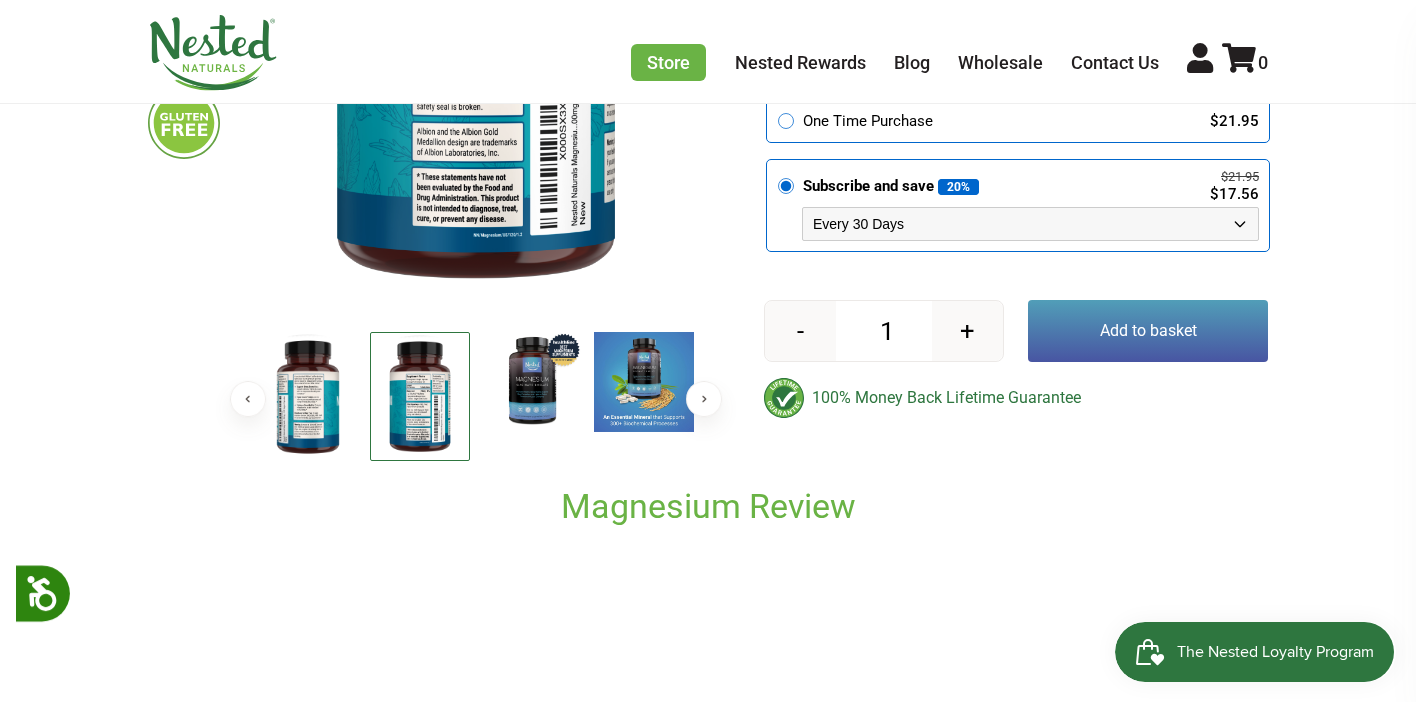 scroll, scrollTop: 532, scrollLeft: 0, axis: vertical 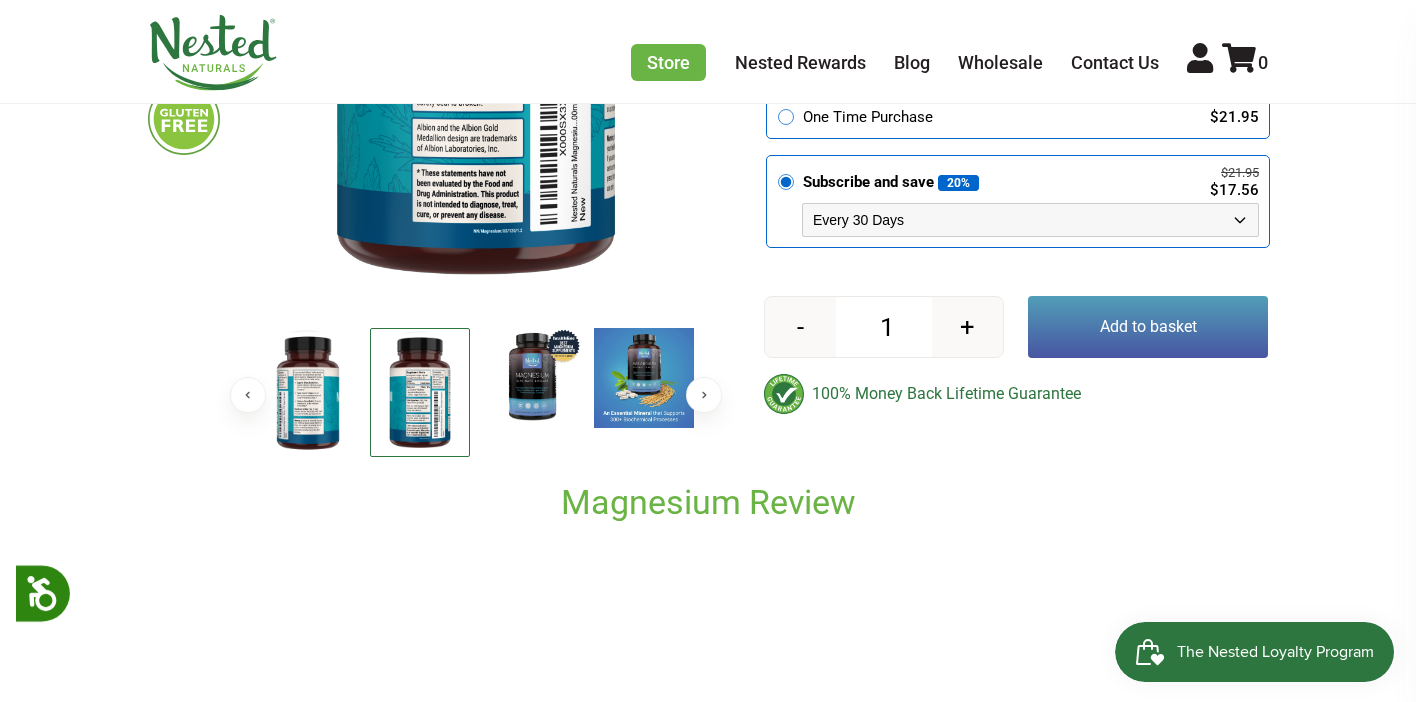 click on "Add to basket" at bounding box center [1148, 327] 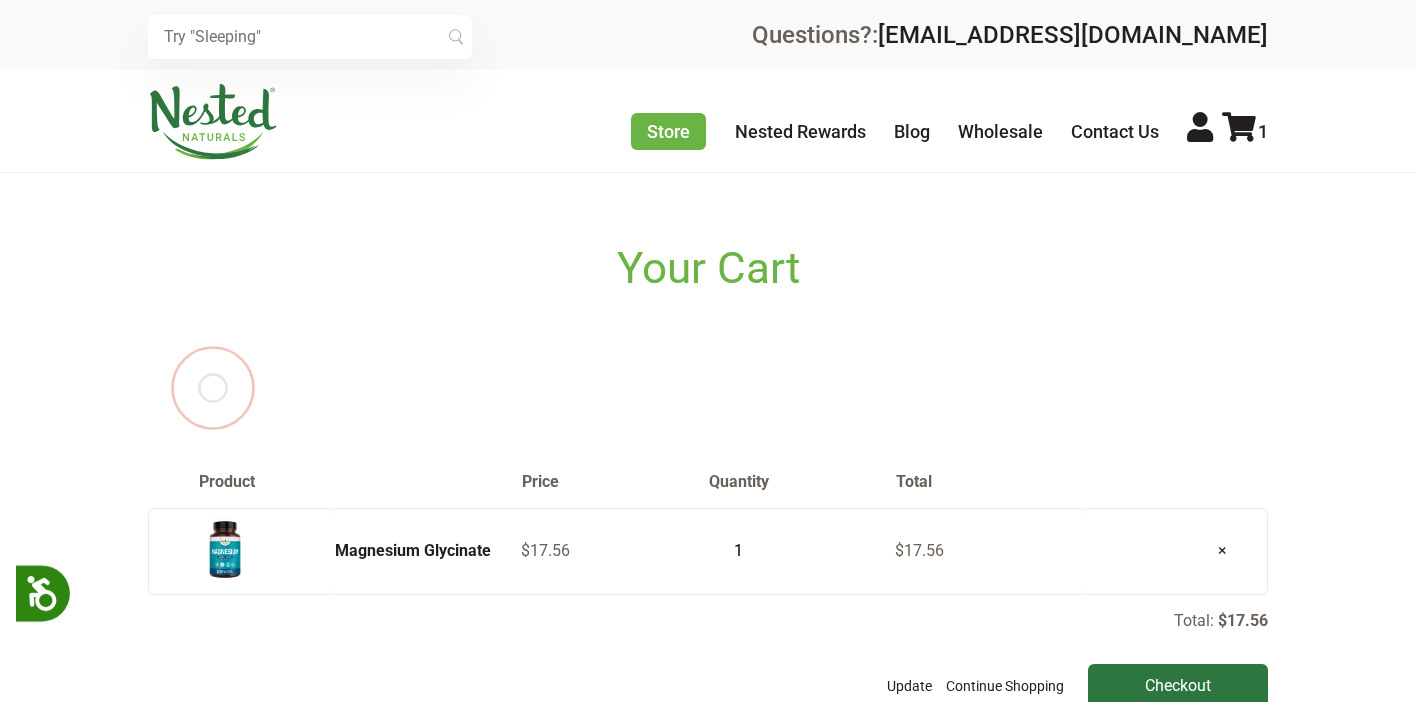 scroll, scrollTop: 0, scrollLeft: 0, axis: both 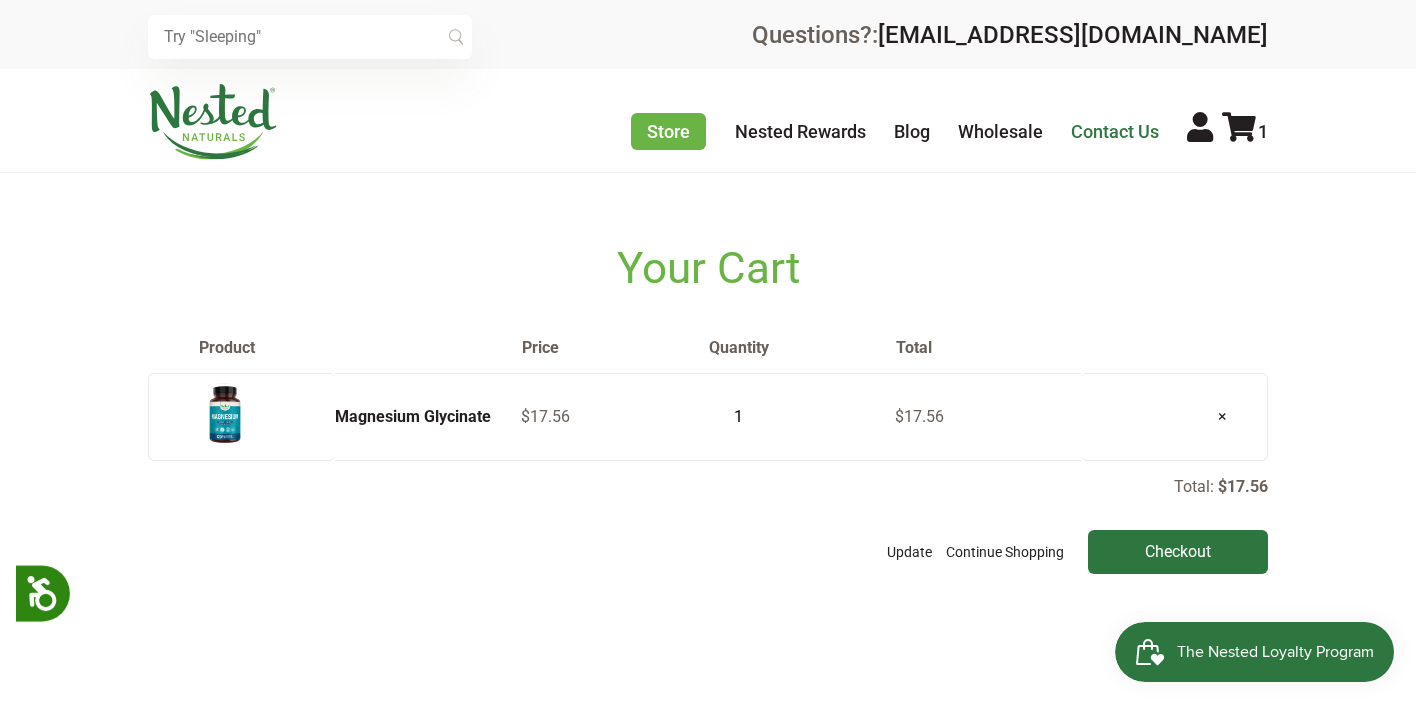 click on "Contact Us" 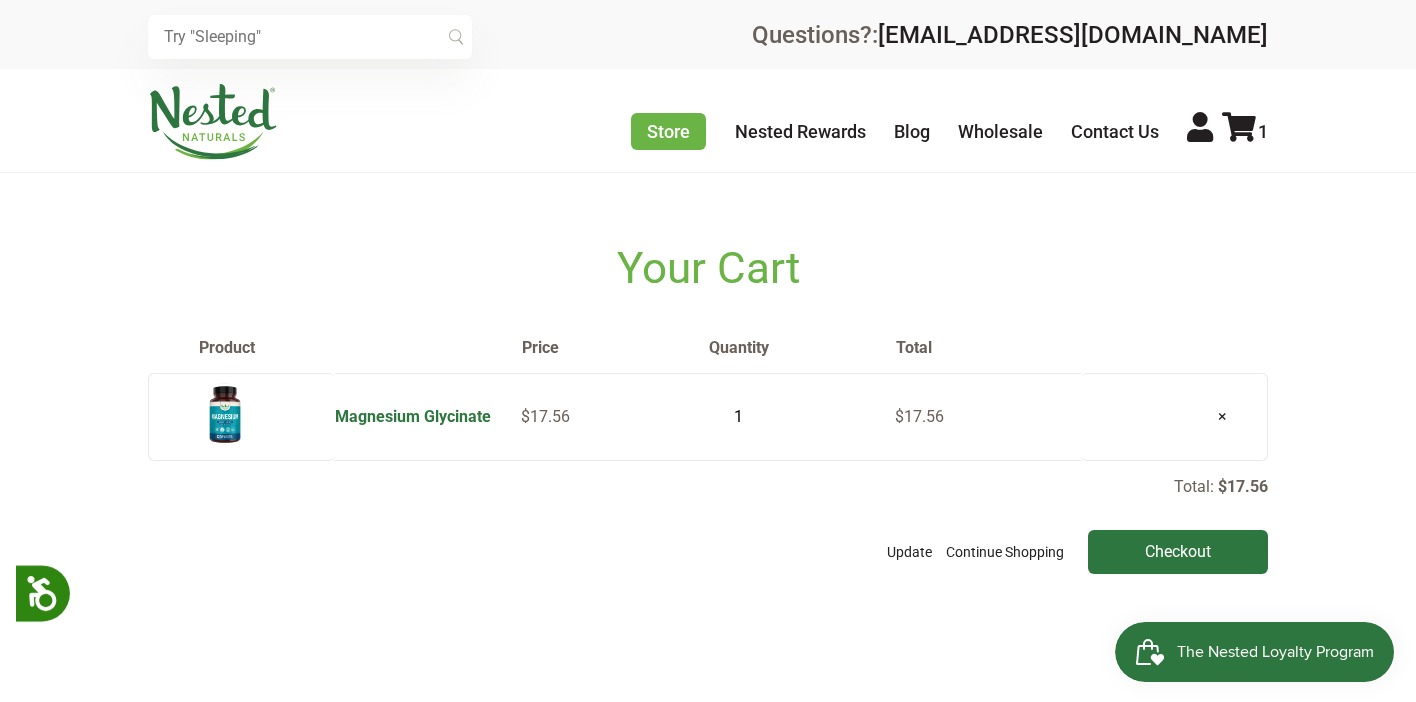 click on "Magnesium Glycinate" 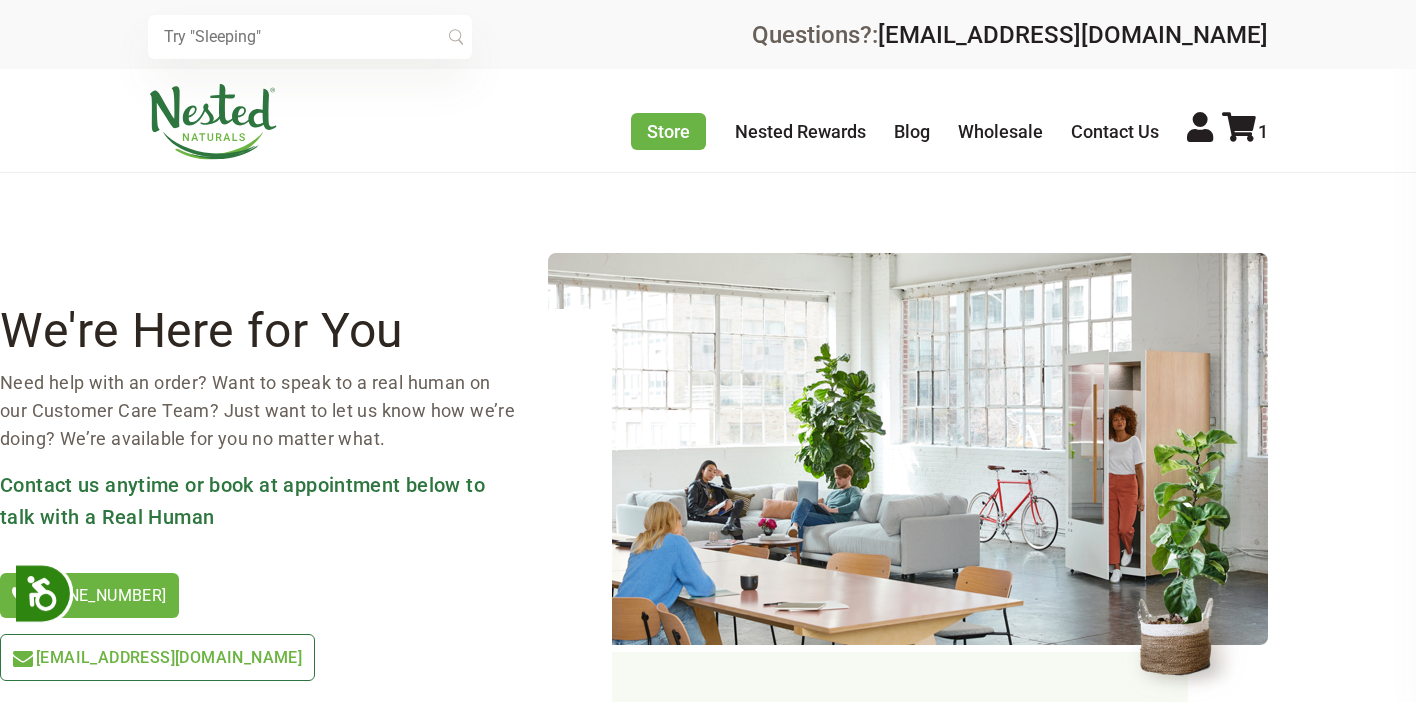 scroll, scrollTop: 0, scrollLeft: 0, axis: both 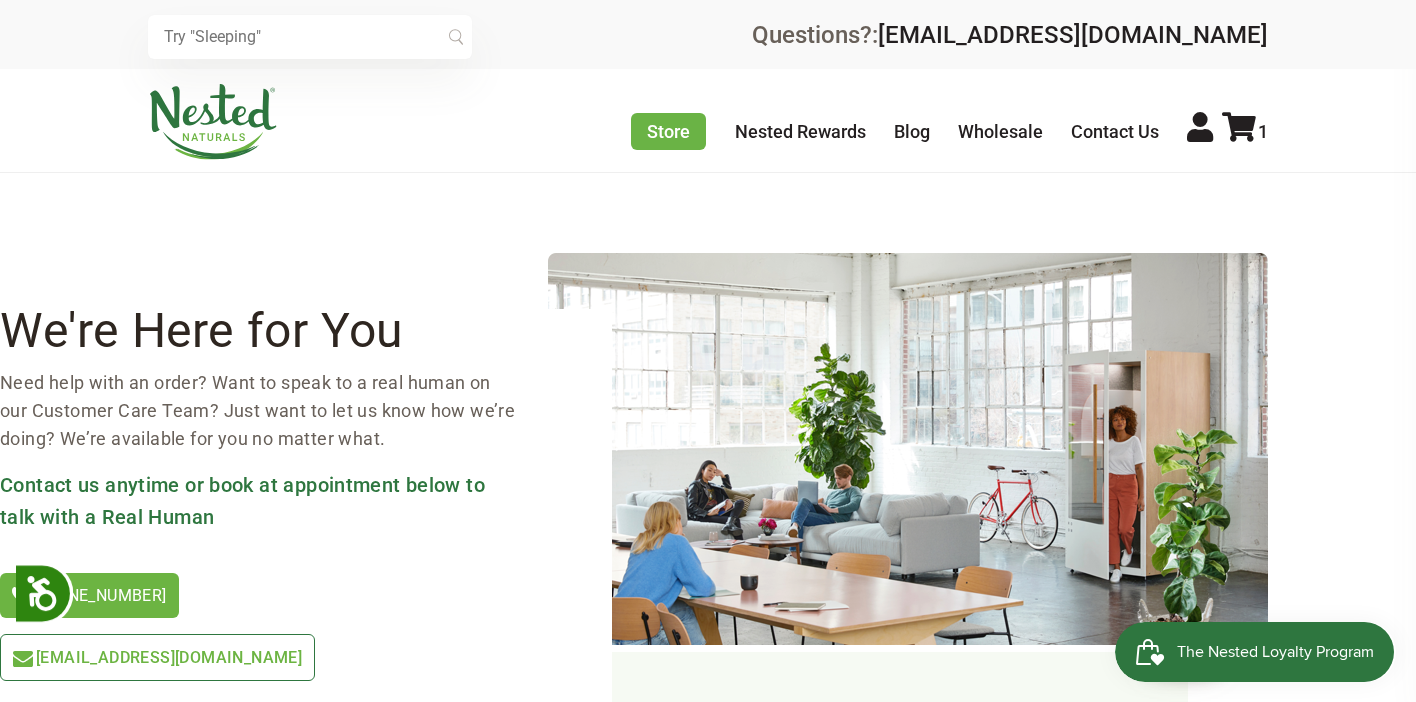 click on "[EMAIL_ADDRESS][DOMAIN_NAME]" at bounding box center [157, 657] 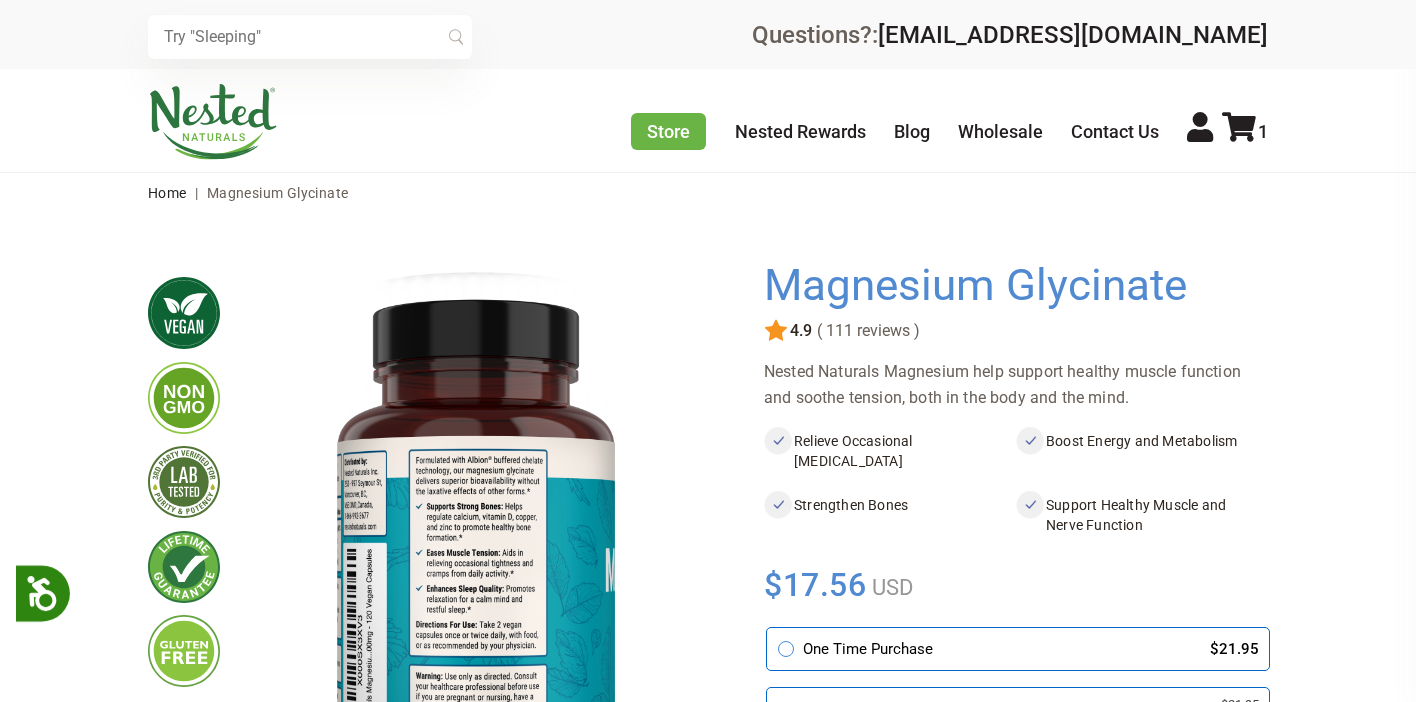 scroll, scrollTop: 0, scrollLeft: 0, axis: both 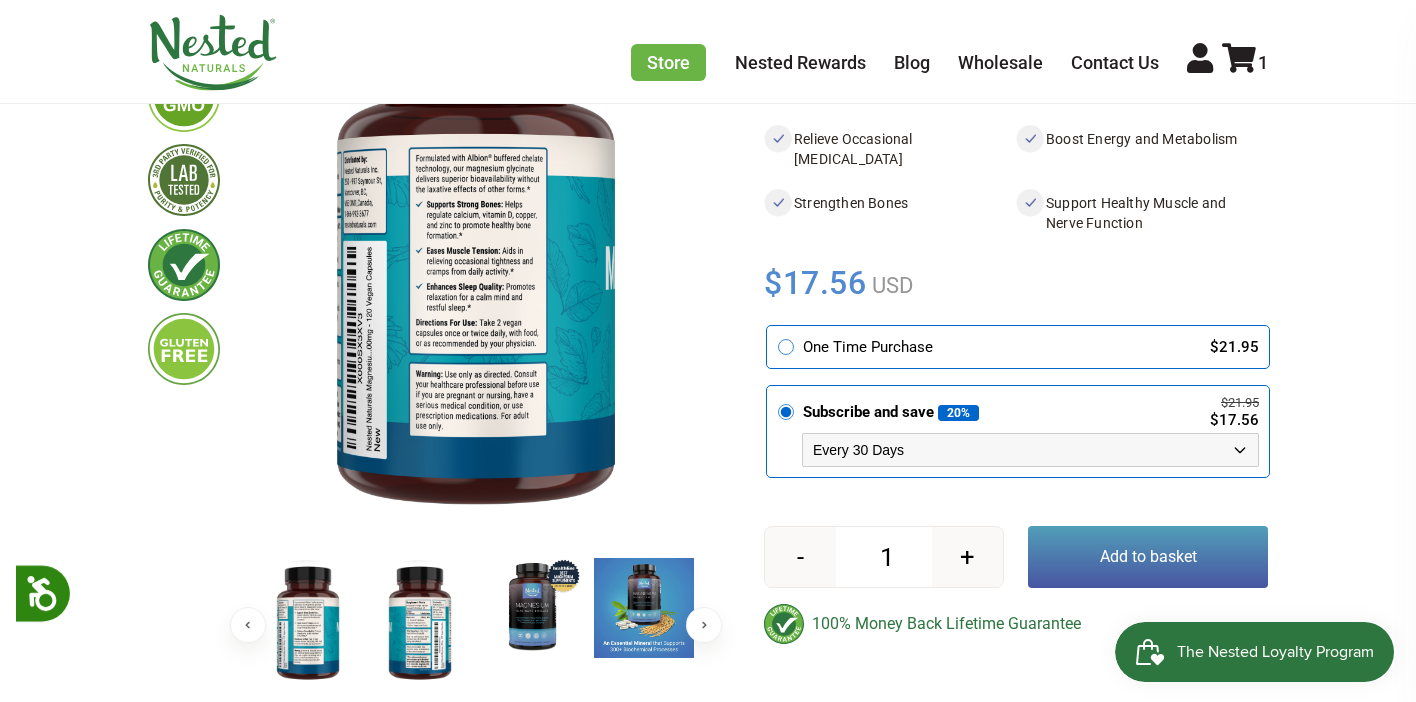 click at bounding box center [420, 623] 